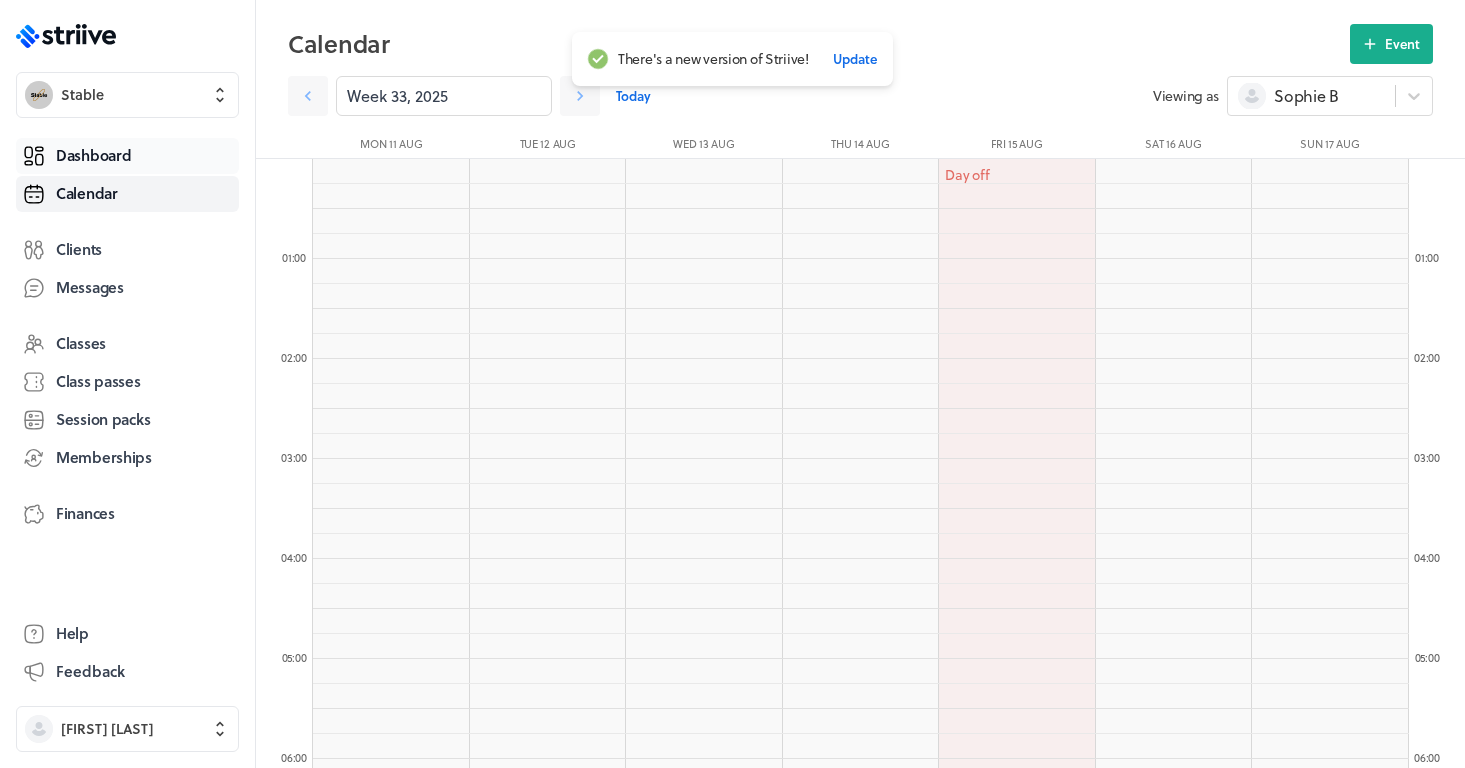 scroll, scrollTop: 917, scrollLeft: 0, axis: vertical 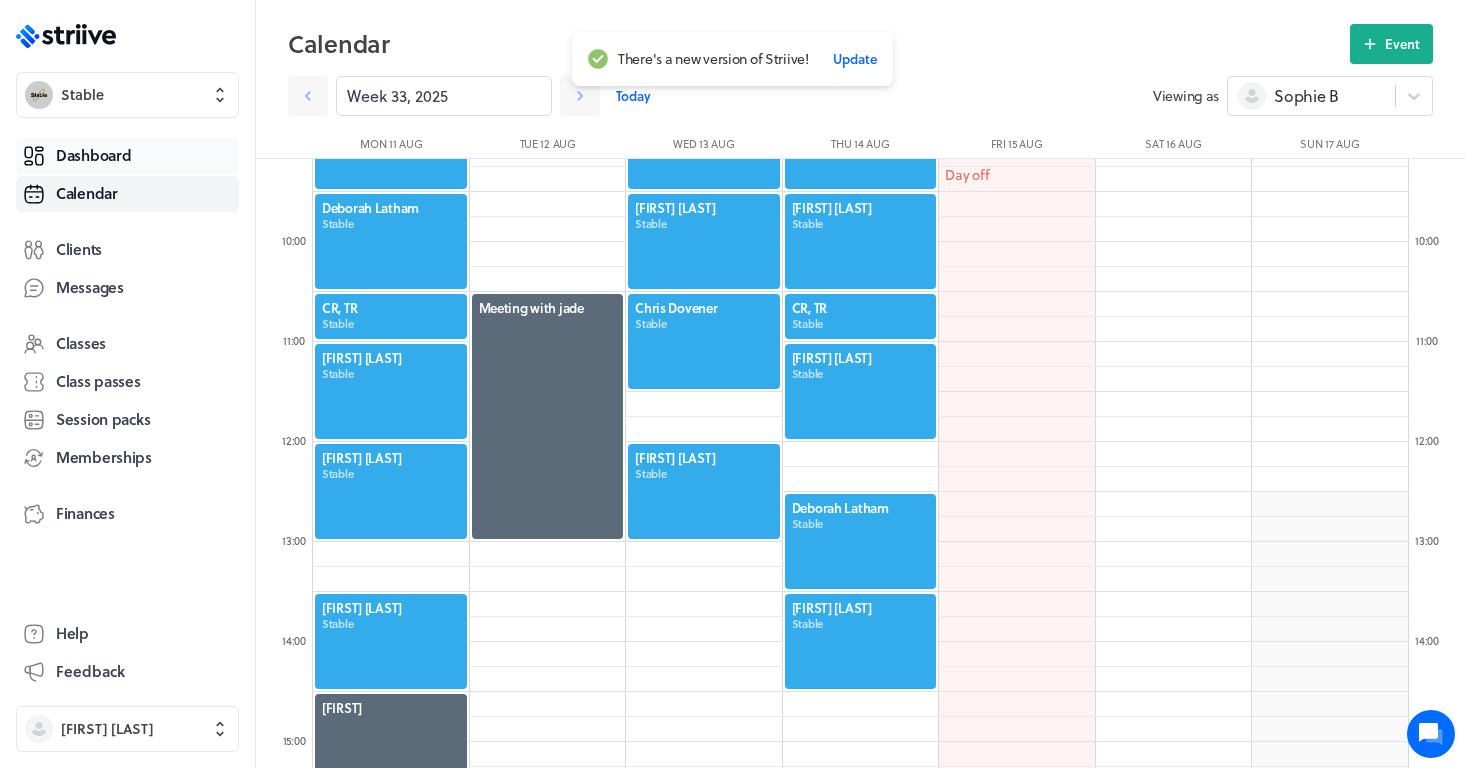 click on "Dashboard" at bounding box center (127, 156) 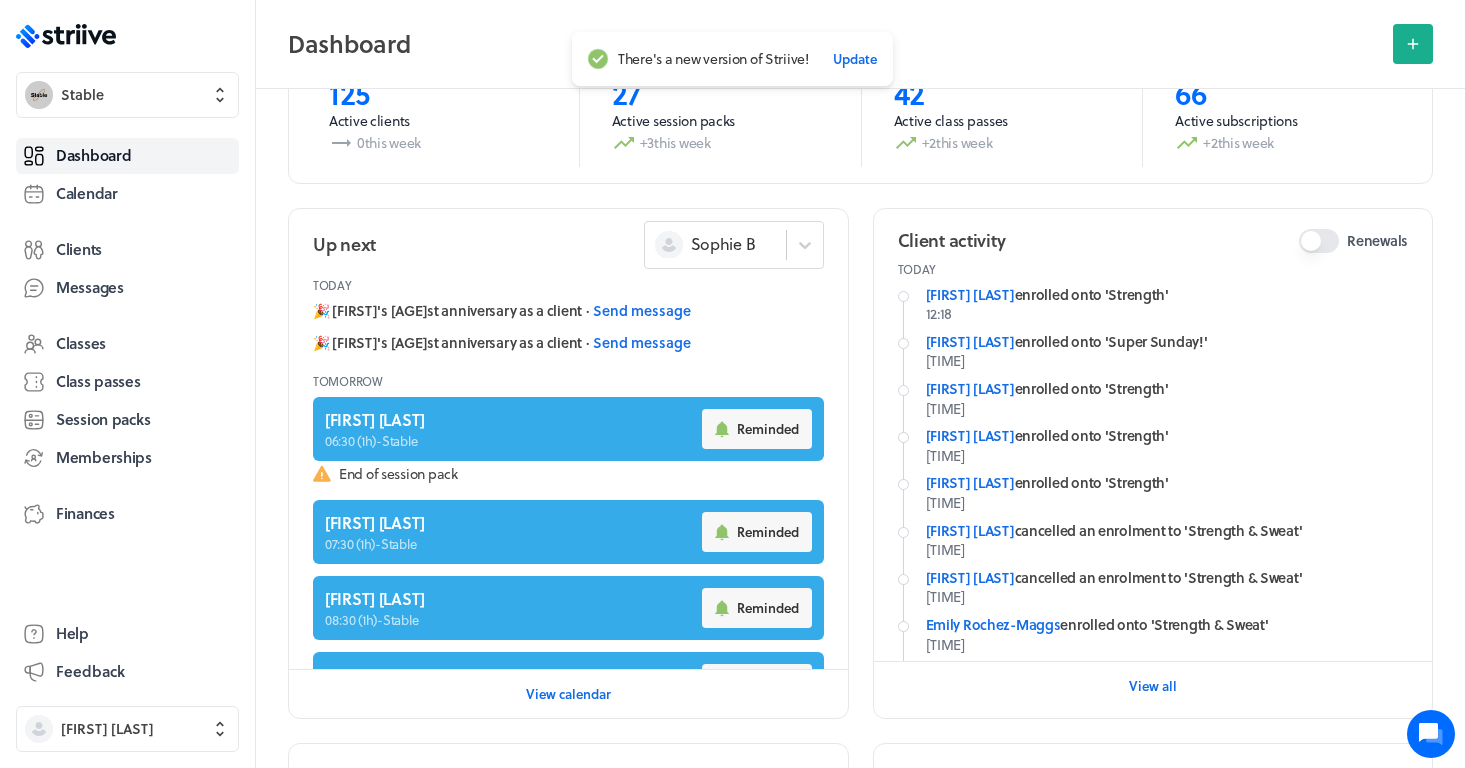 scroll, scrollTop: 124, scrollLeft: 0, axis: vertical 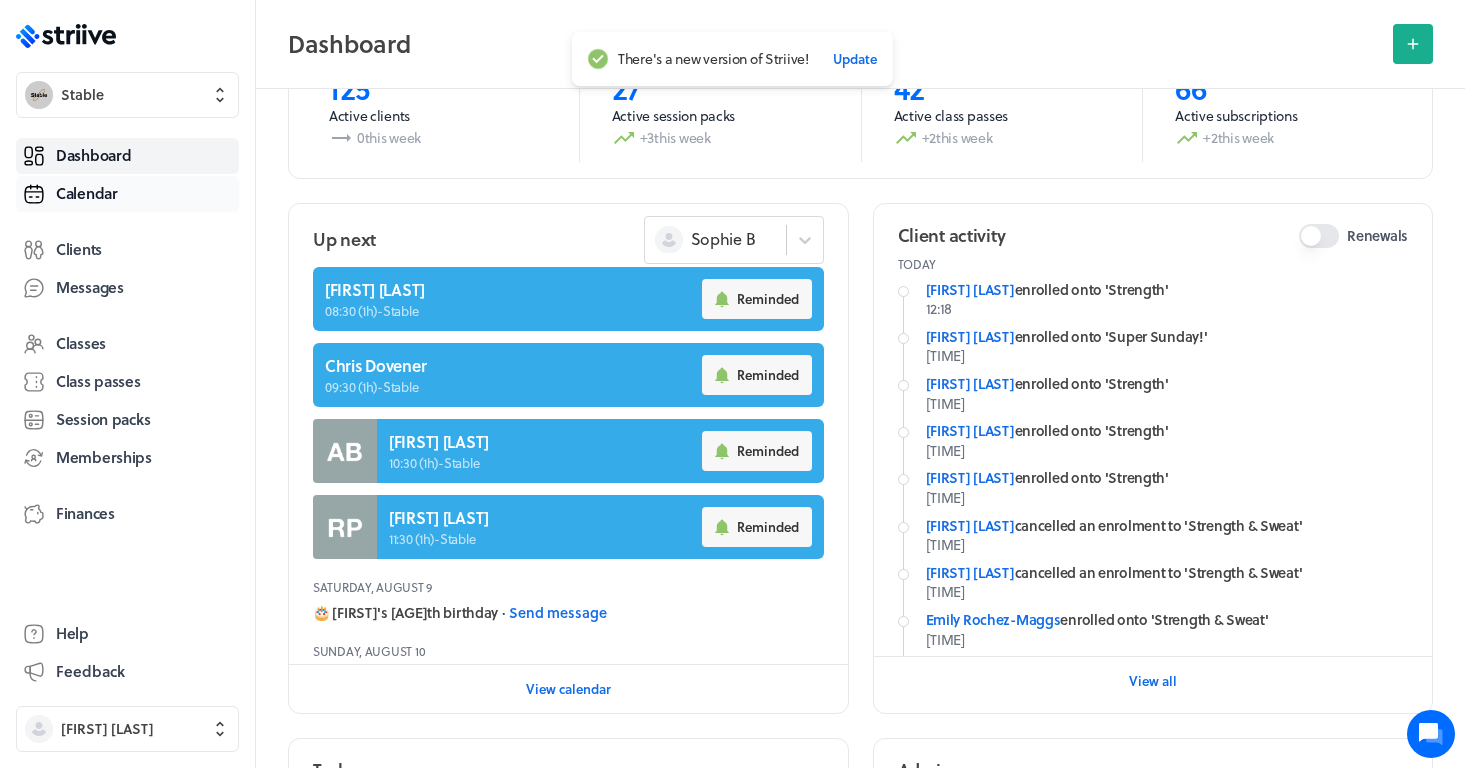 click on "Calendar" at bounding box center [127, 194] 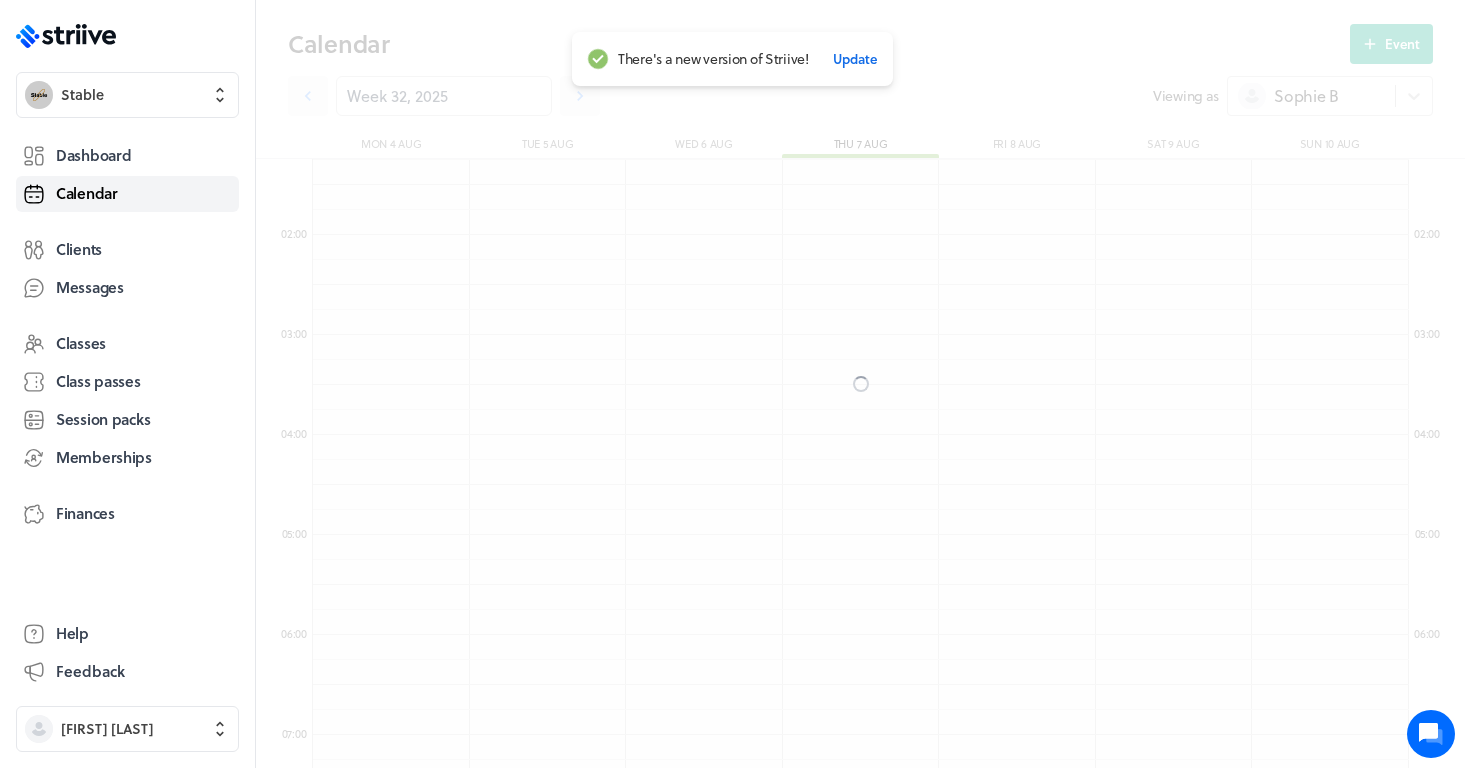 scroll, scrollTop: 600, scrollLeft: 0, axis: vertical 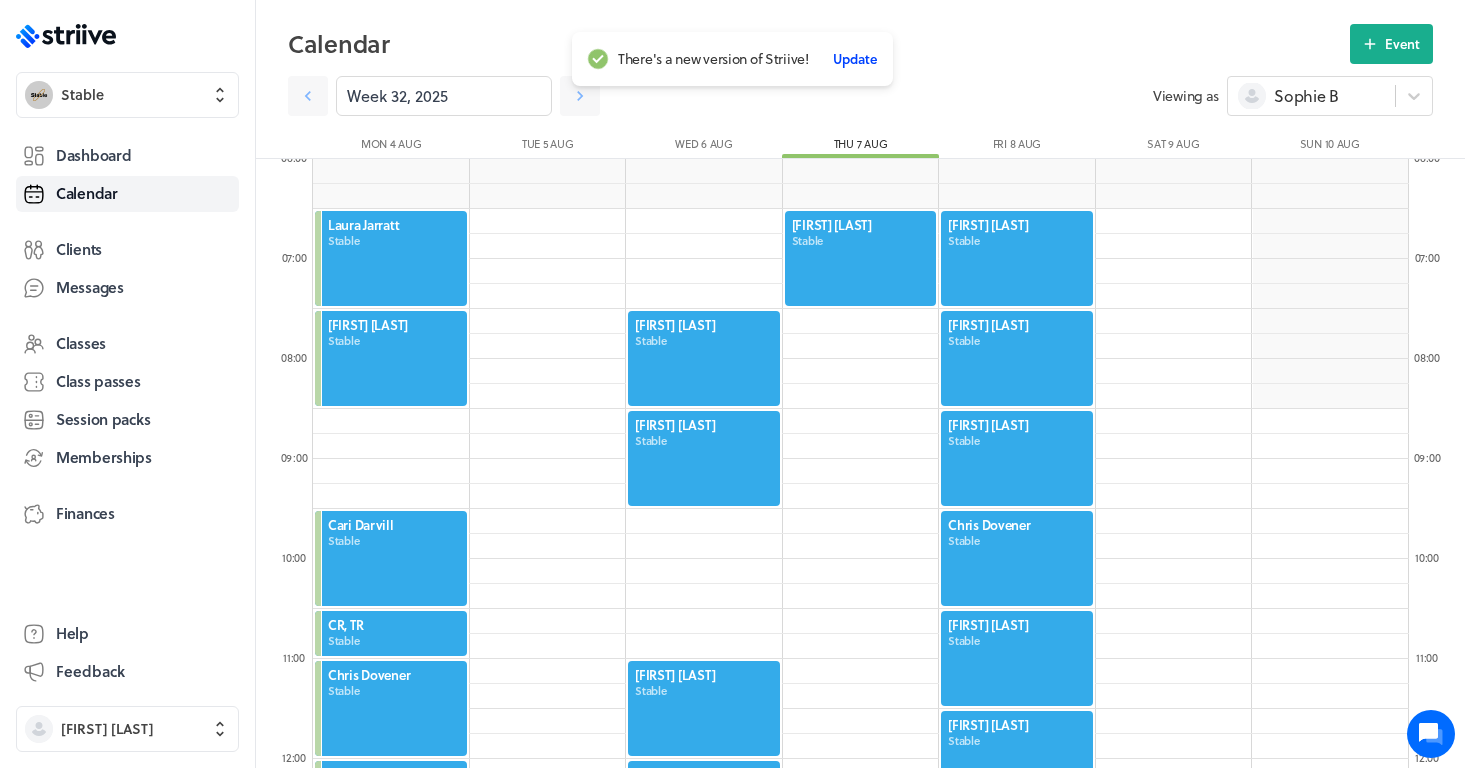 click on "Update" at bounding box center (855, 59) 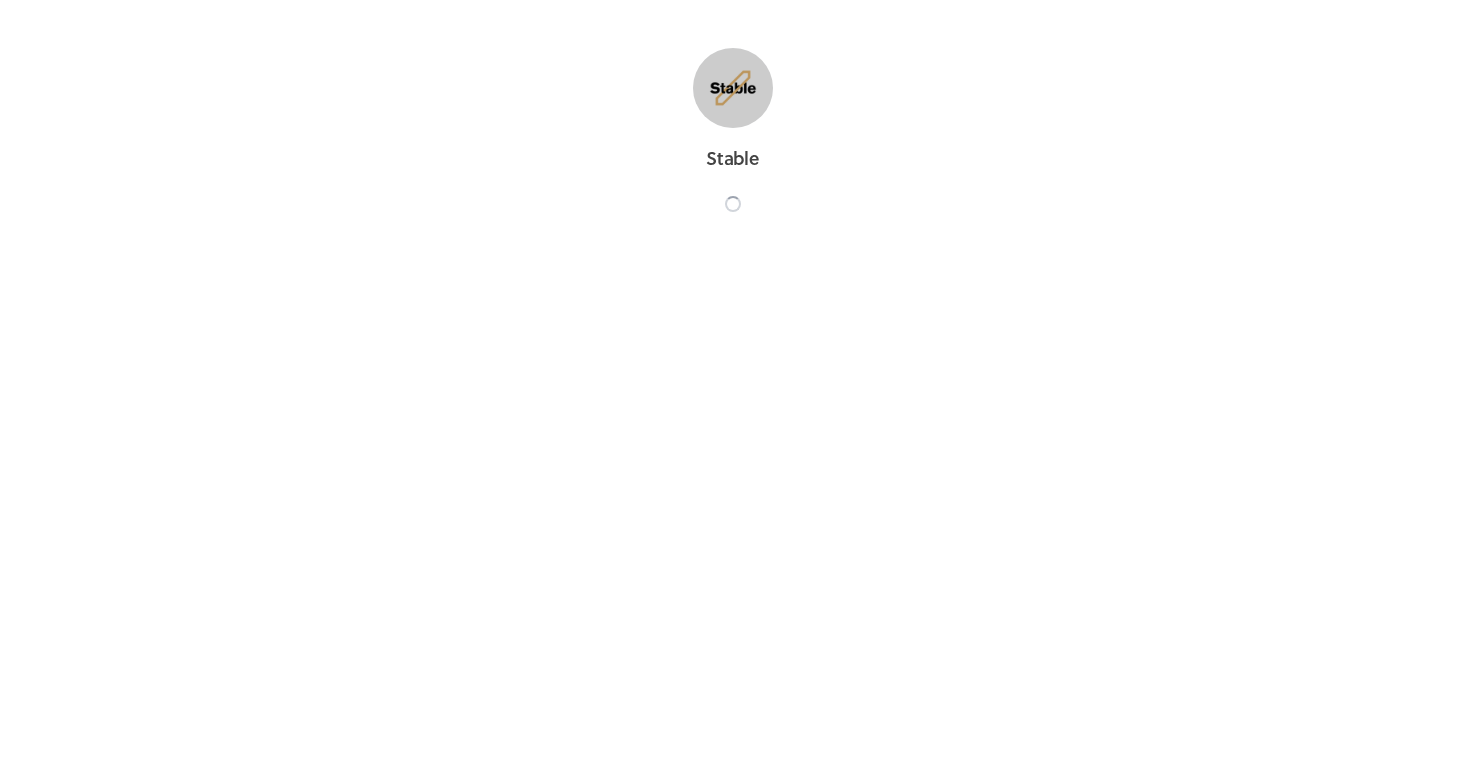 scroll, scrollTop: 0, scrollLeft: 0, axis: both 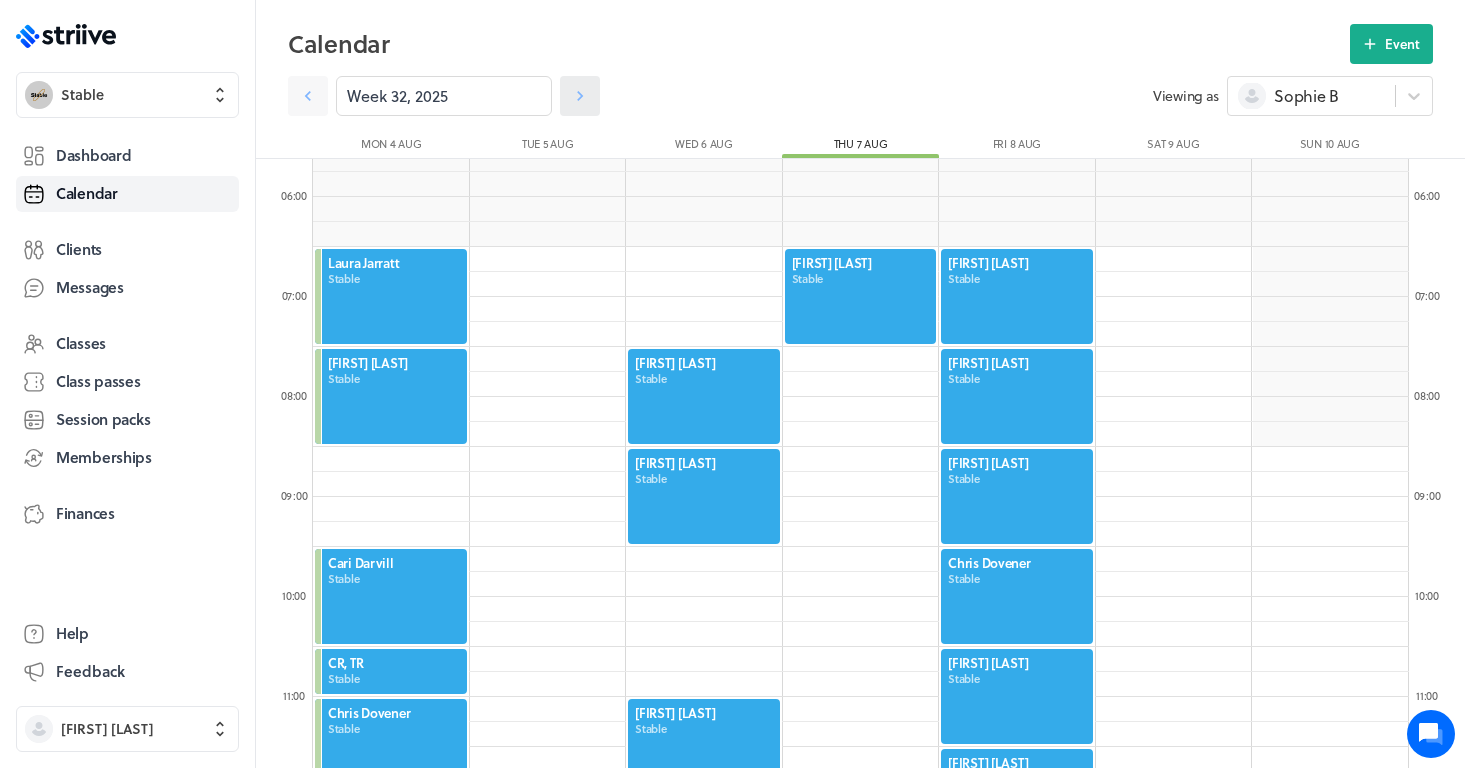 click 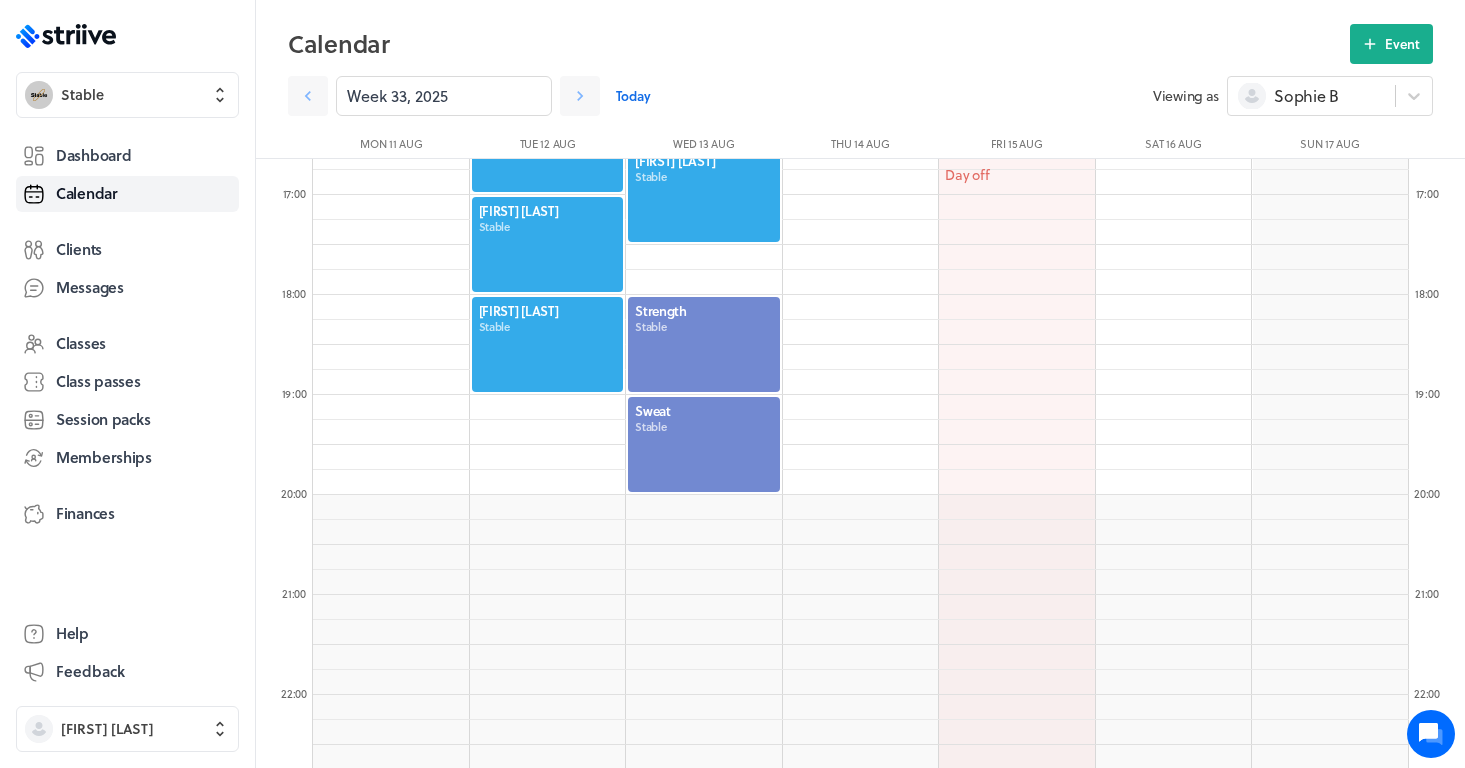 scroll, scrollTop: 1665, scrollLeft: 0, axis: vertical 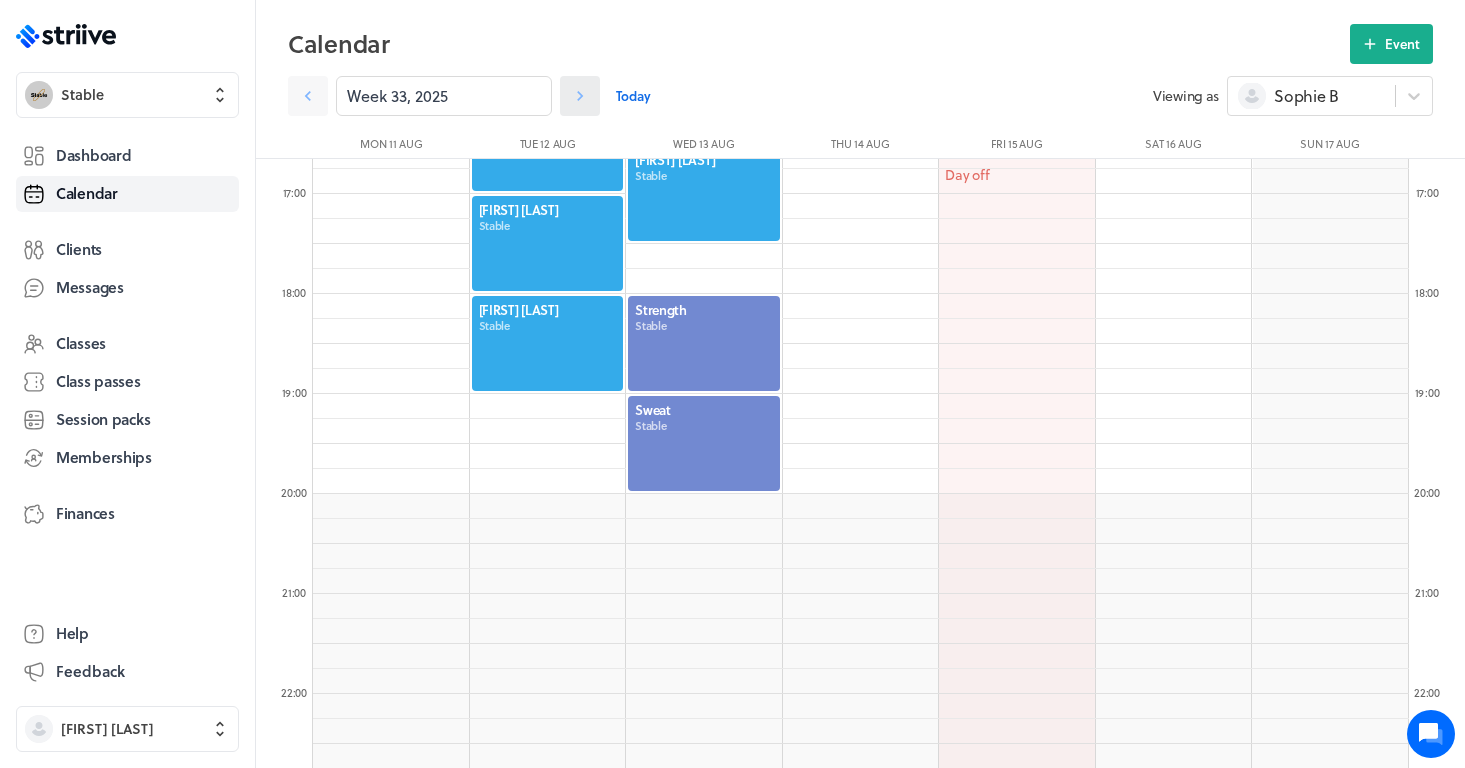 click 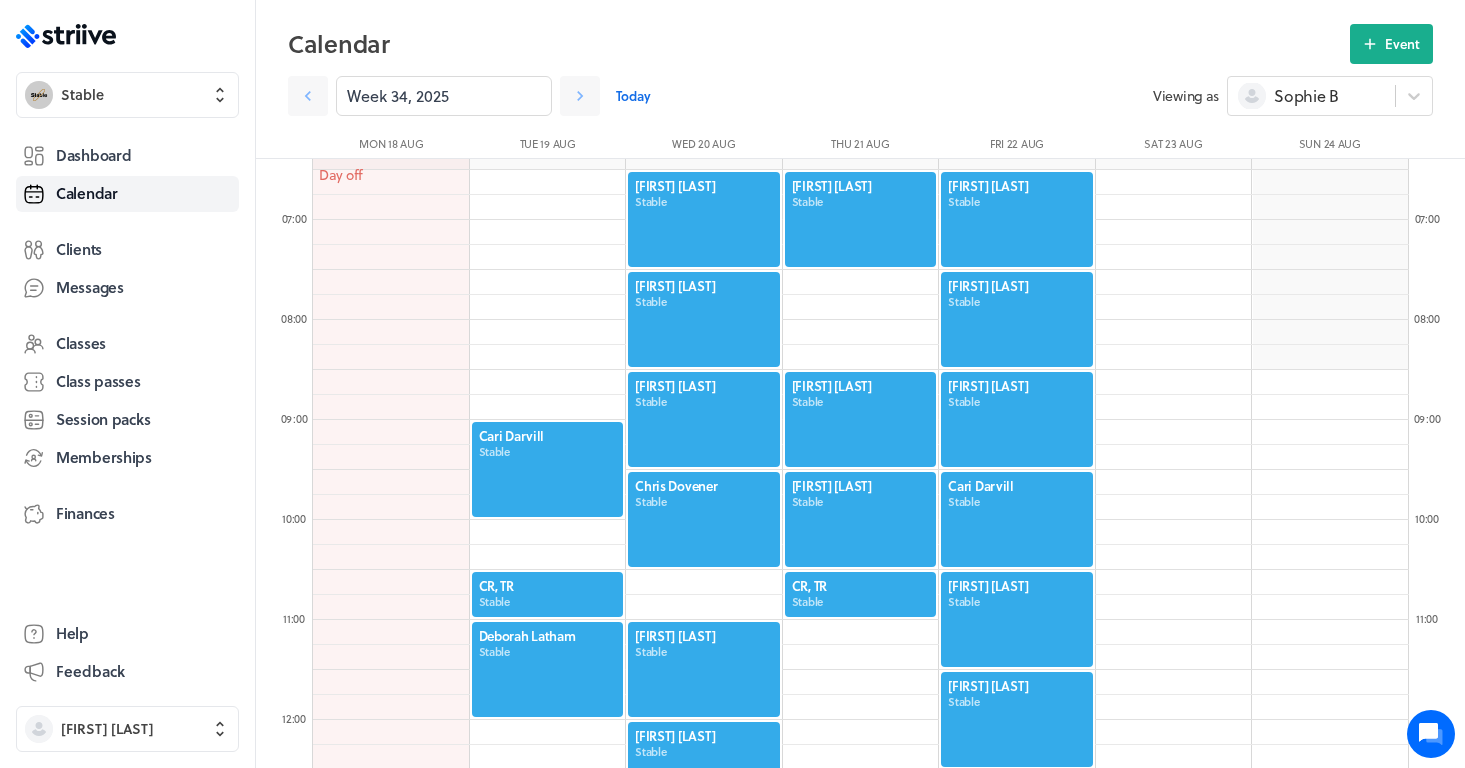 scroll, scrollTop: 642, scrollLeft: 0, axis: vertical 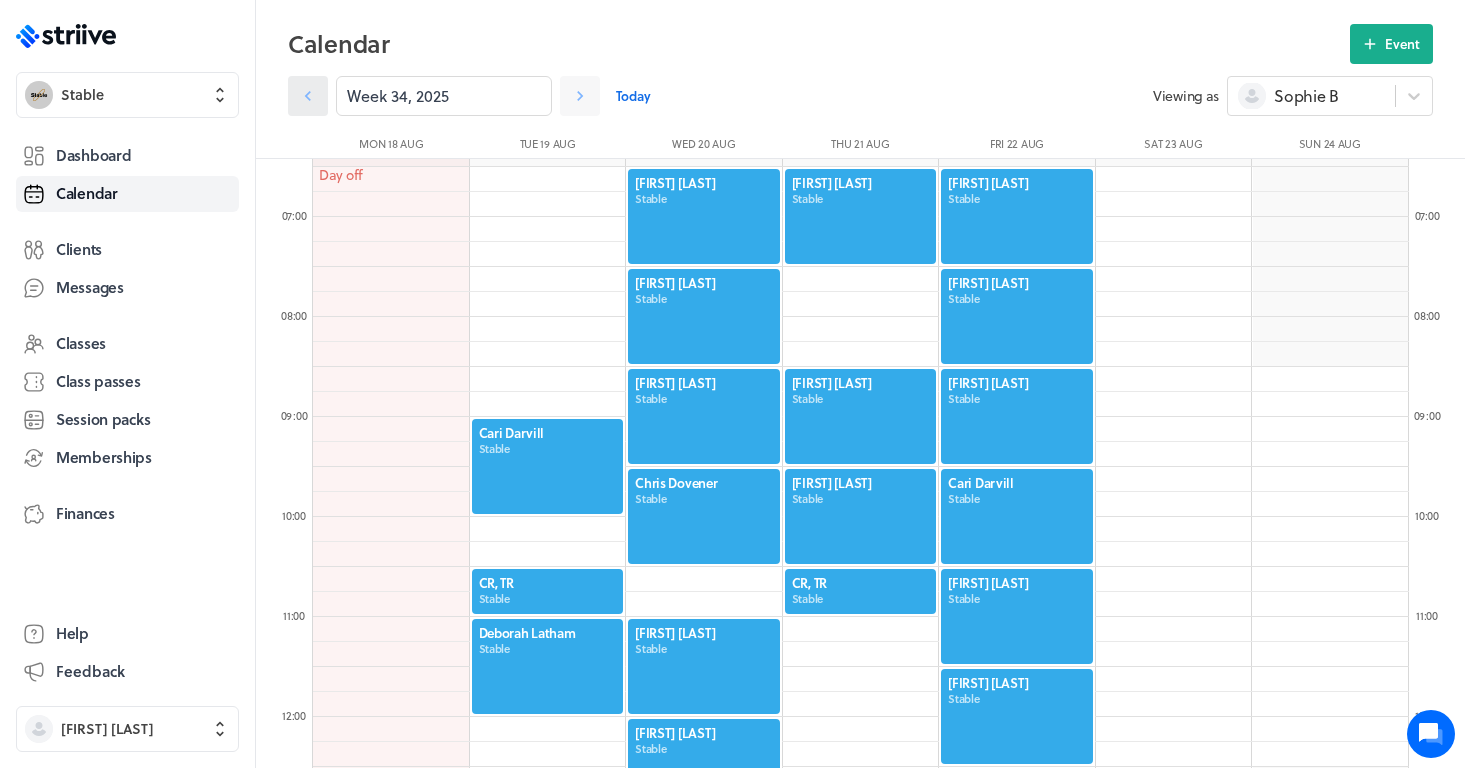 click 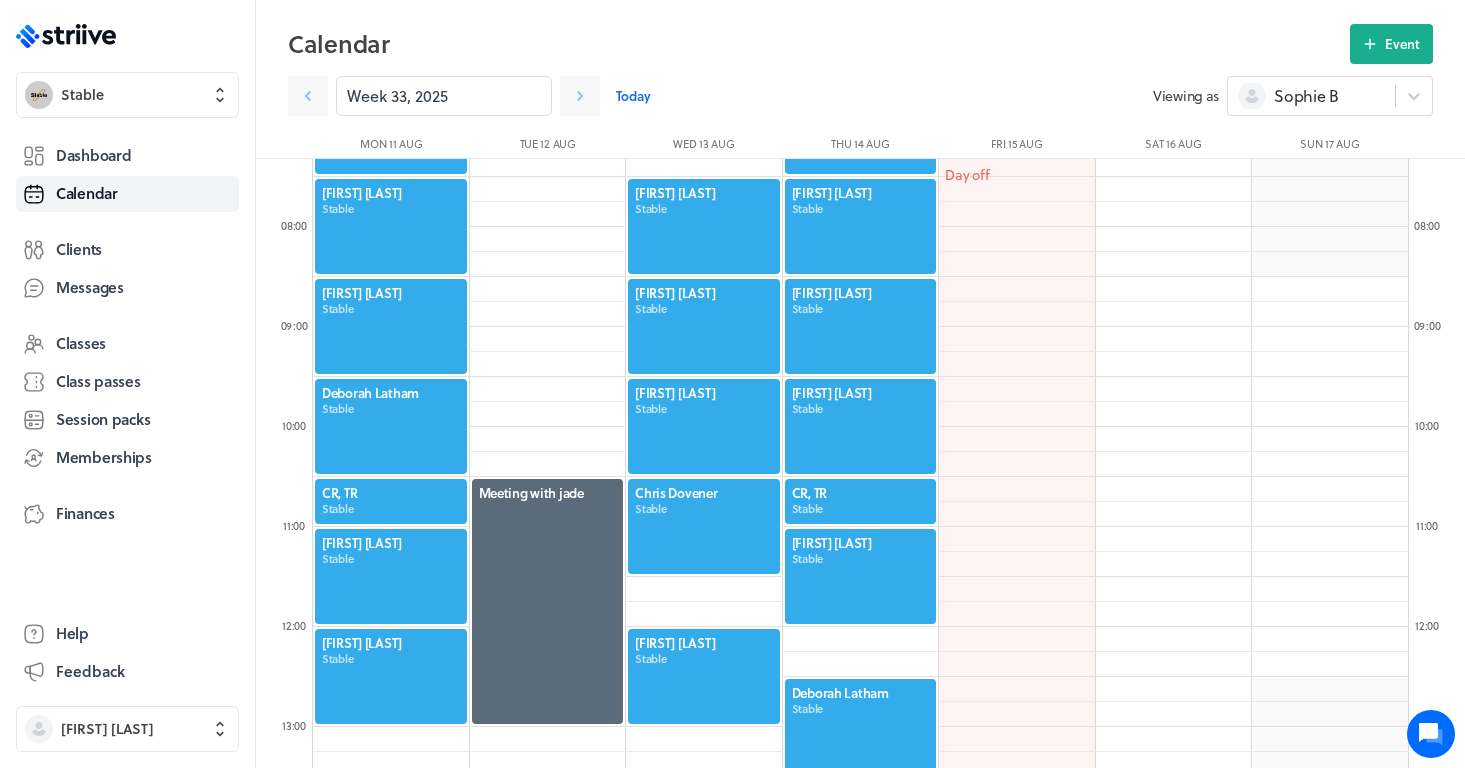 scroll, scrollTop: 683, scrollLeft: 0, axis: vertical 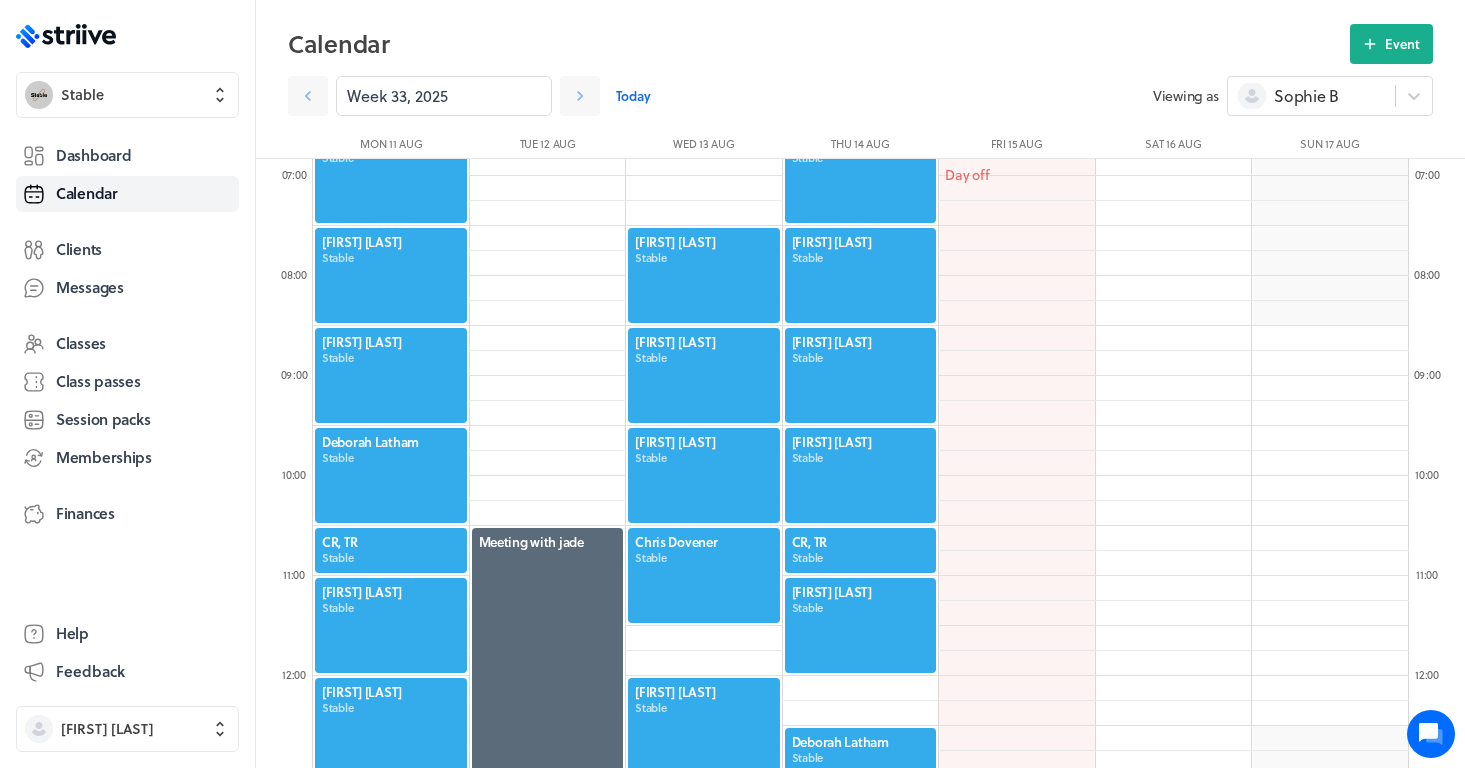 click on "Week 33, 2025
Today" at bounding box center [720, 96] 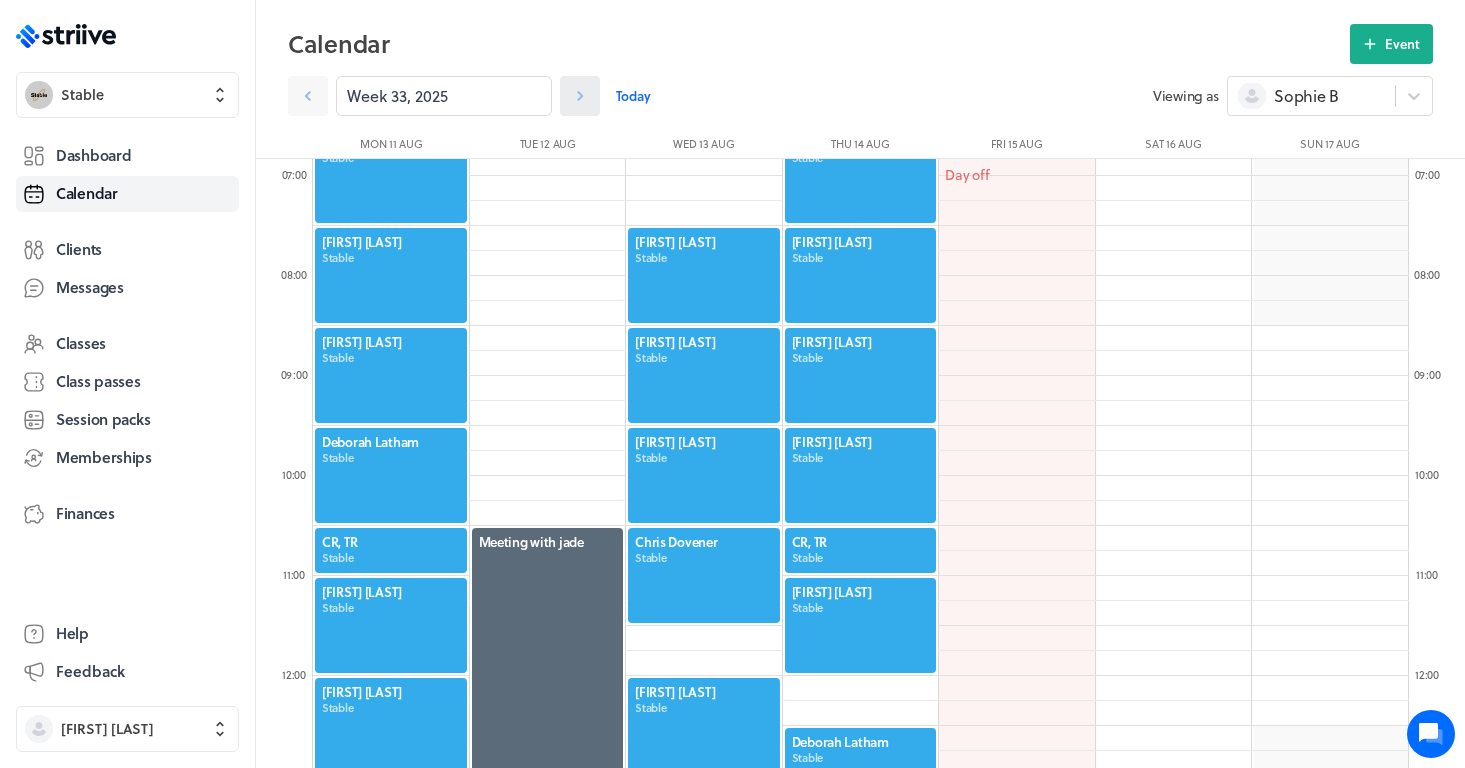 click 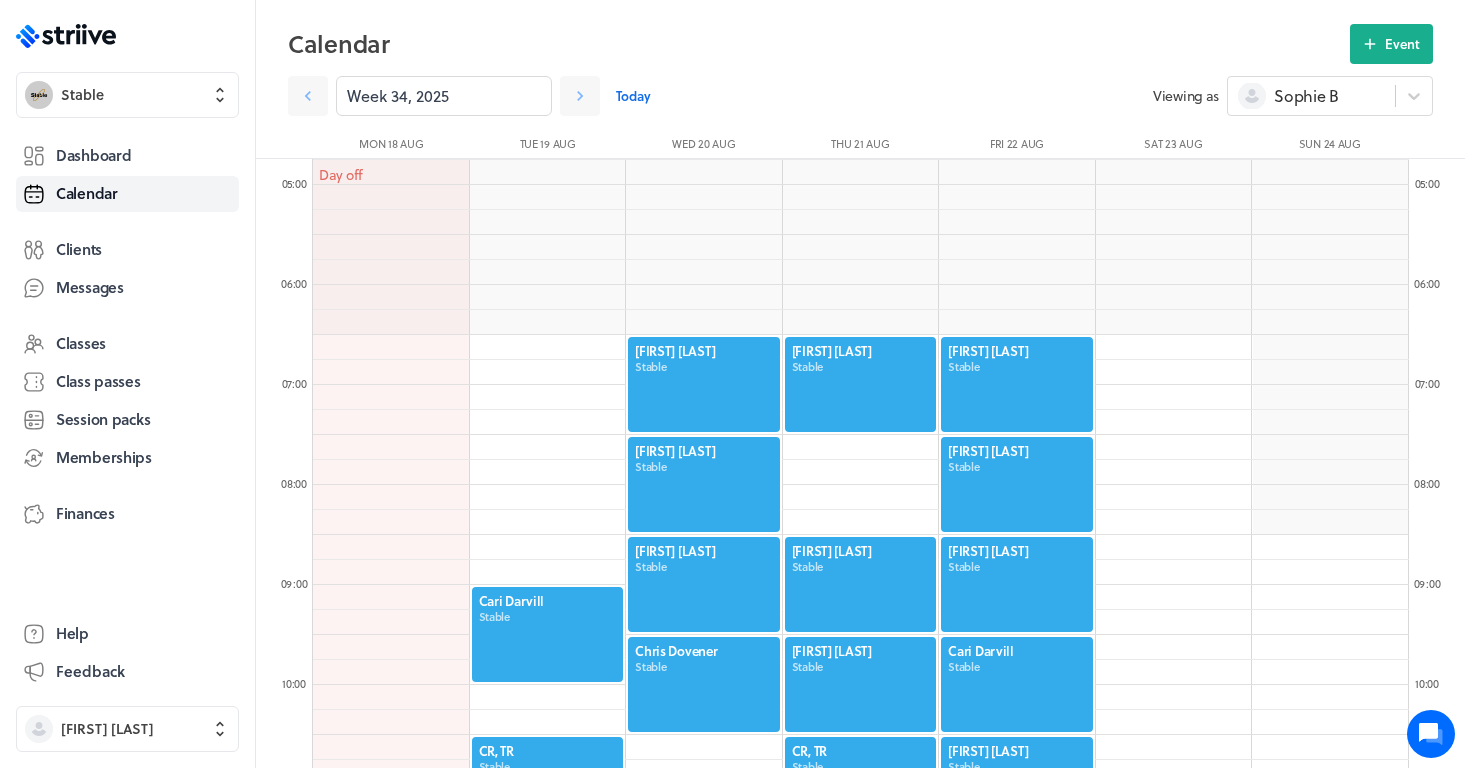 scroll, scrollTop: 557, scrollLeft: 0, axis: vertical 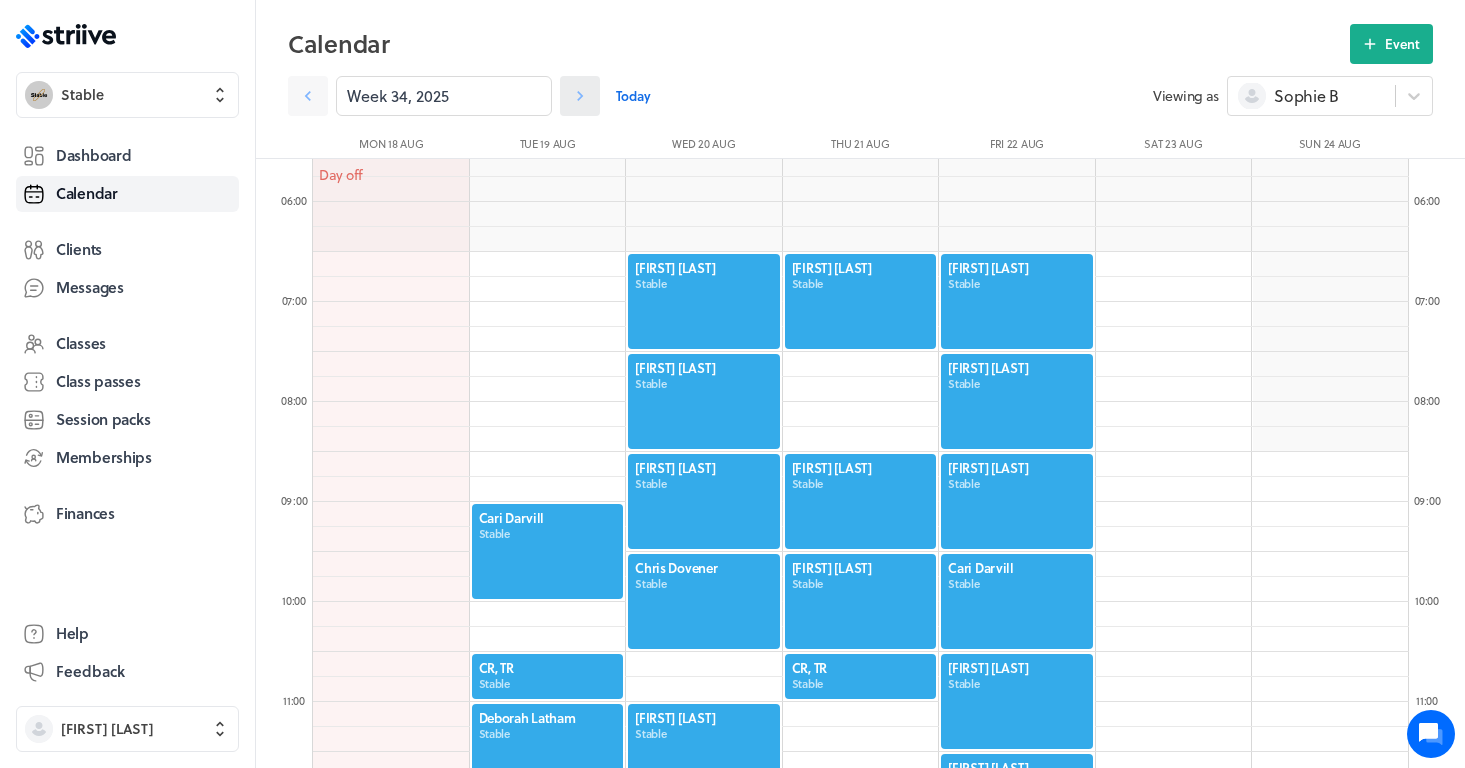 click 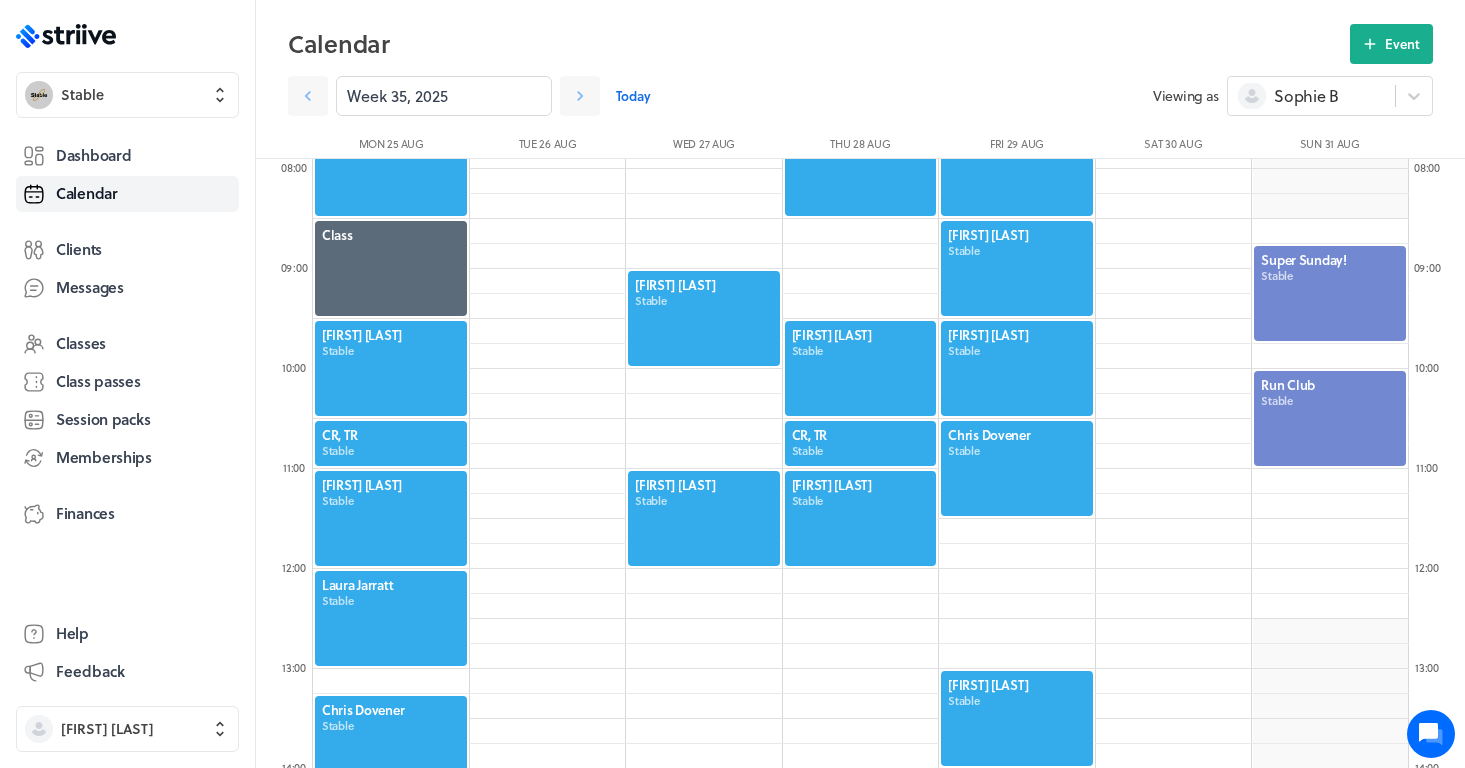 scroll, scrollTop: 765, scrollLeft: 0, axis: vertical 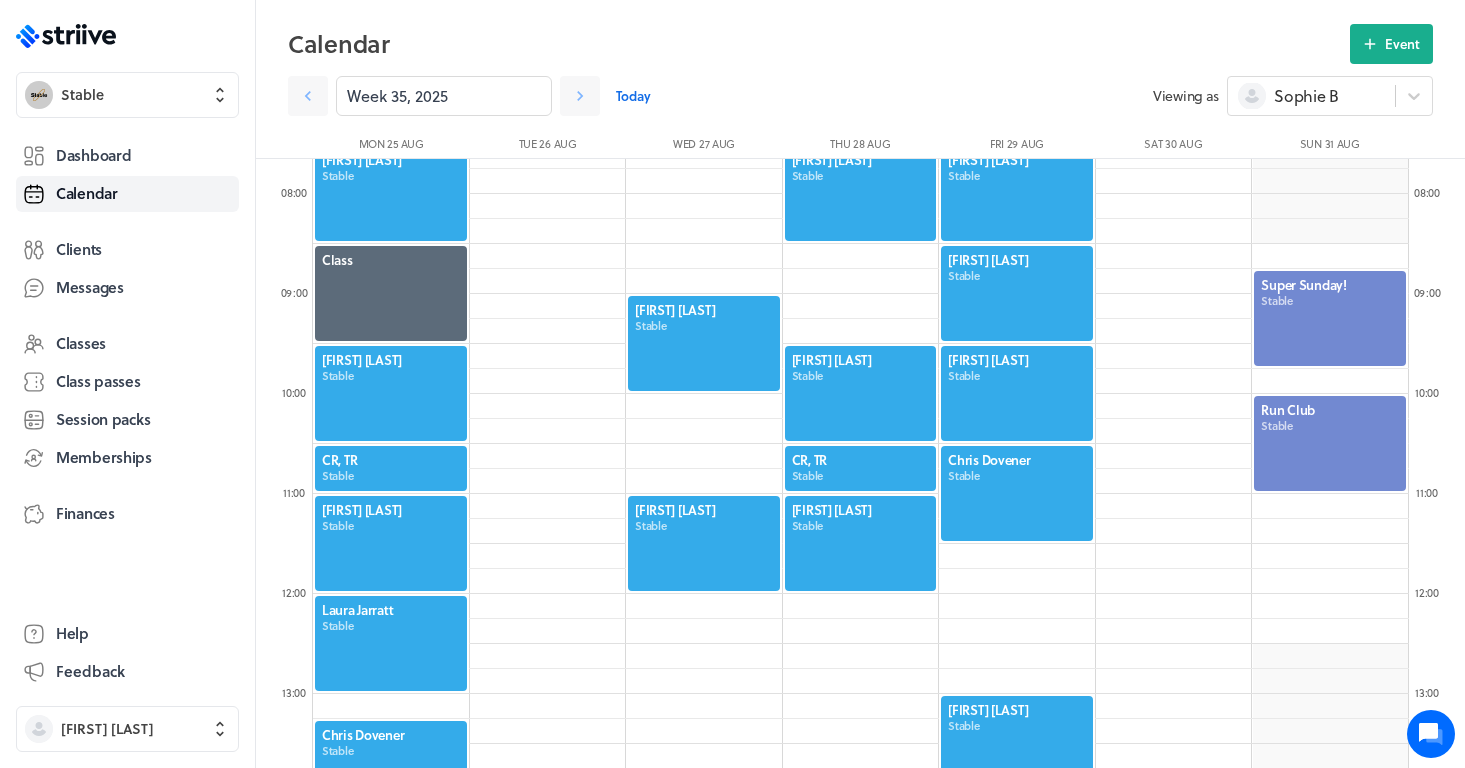 click at bounding box center [1330, 443] 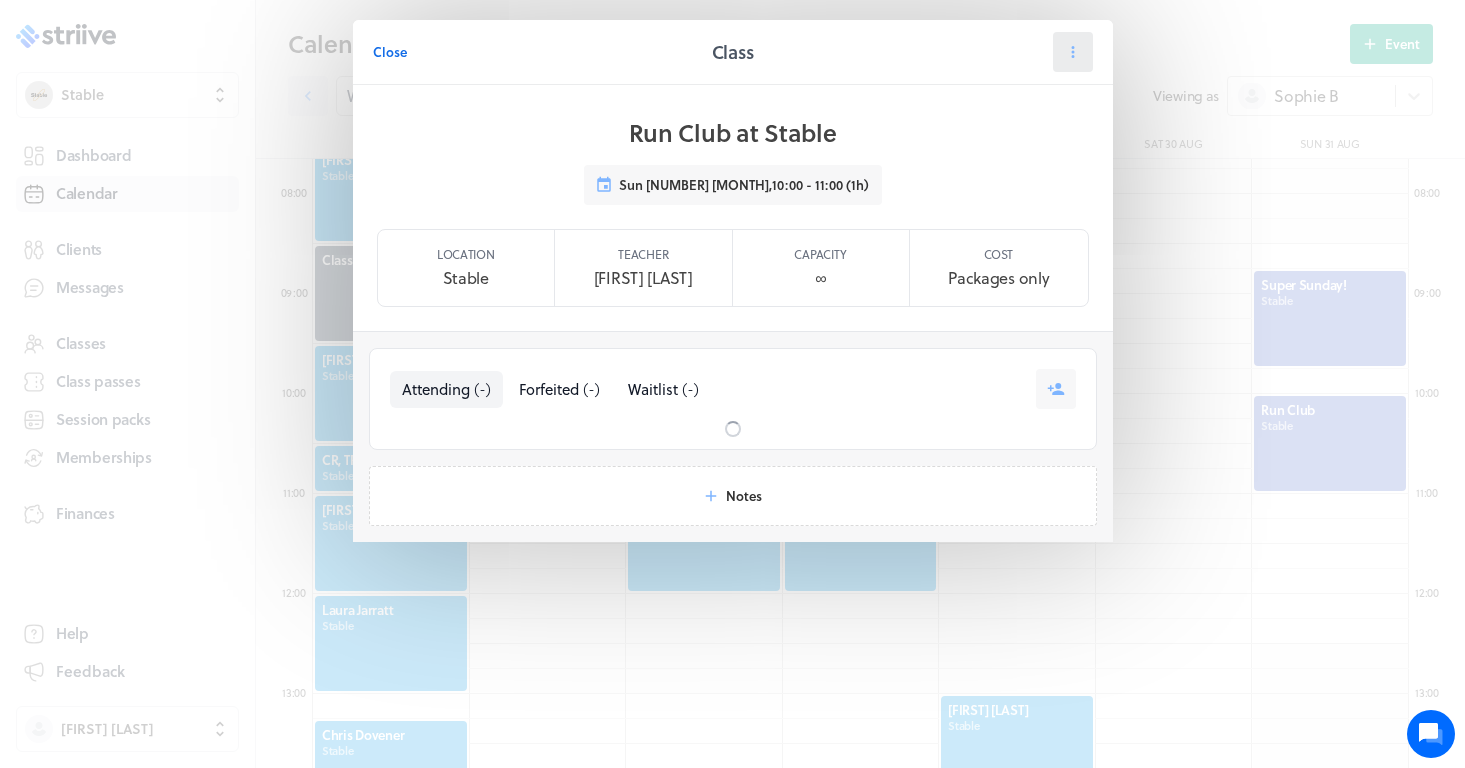 click at bounding box center [1073, 52] 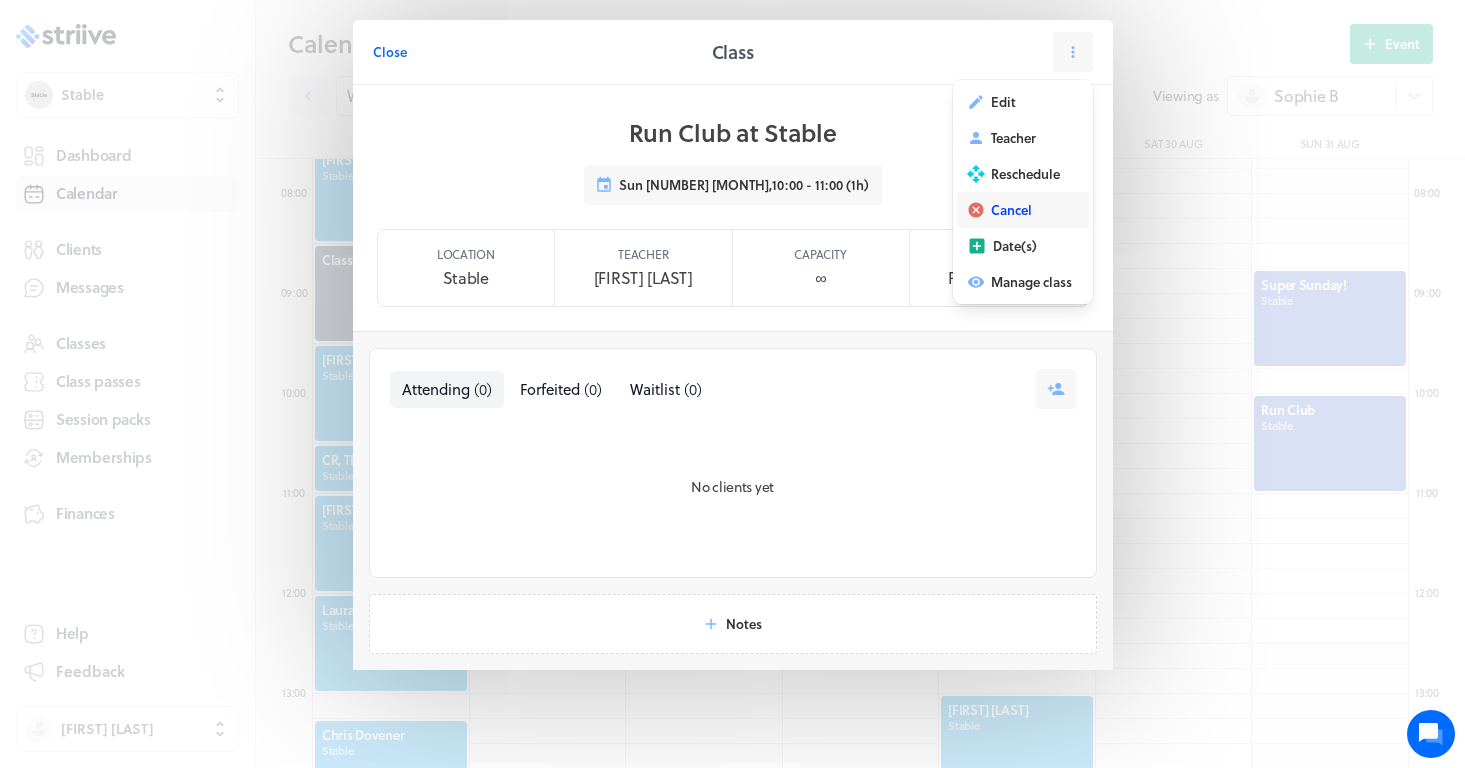 click on "Cancel" at bounding box center (1011, 210) 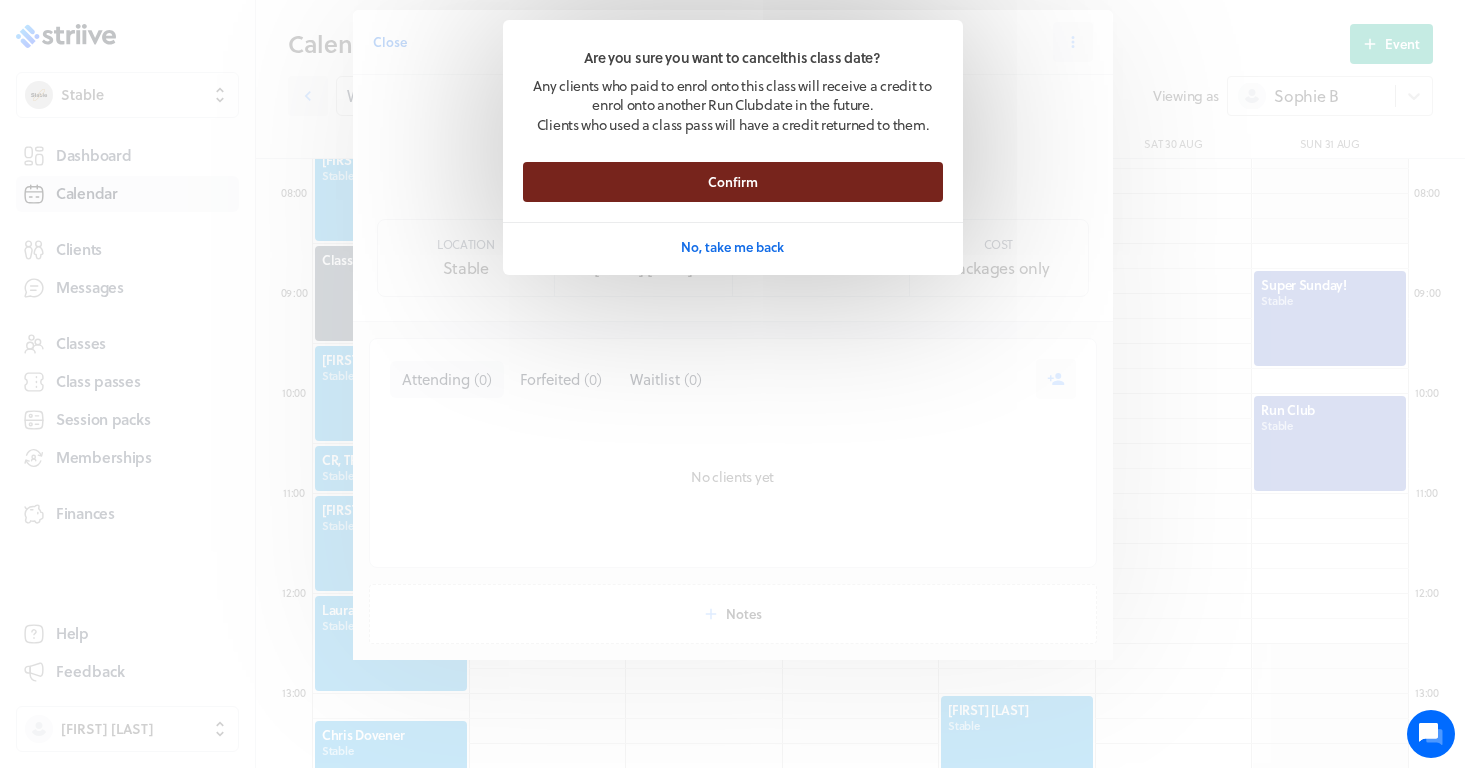 click on "Confirm" at bounding box center [733, 182] 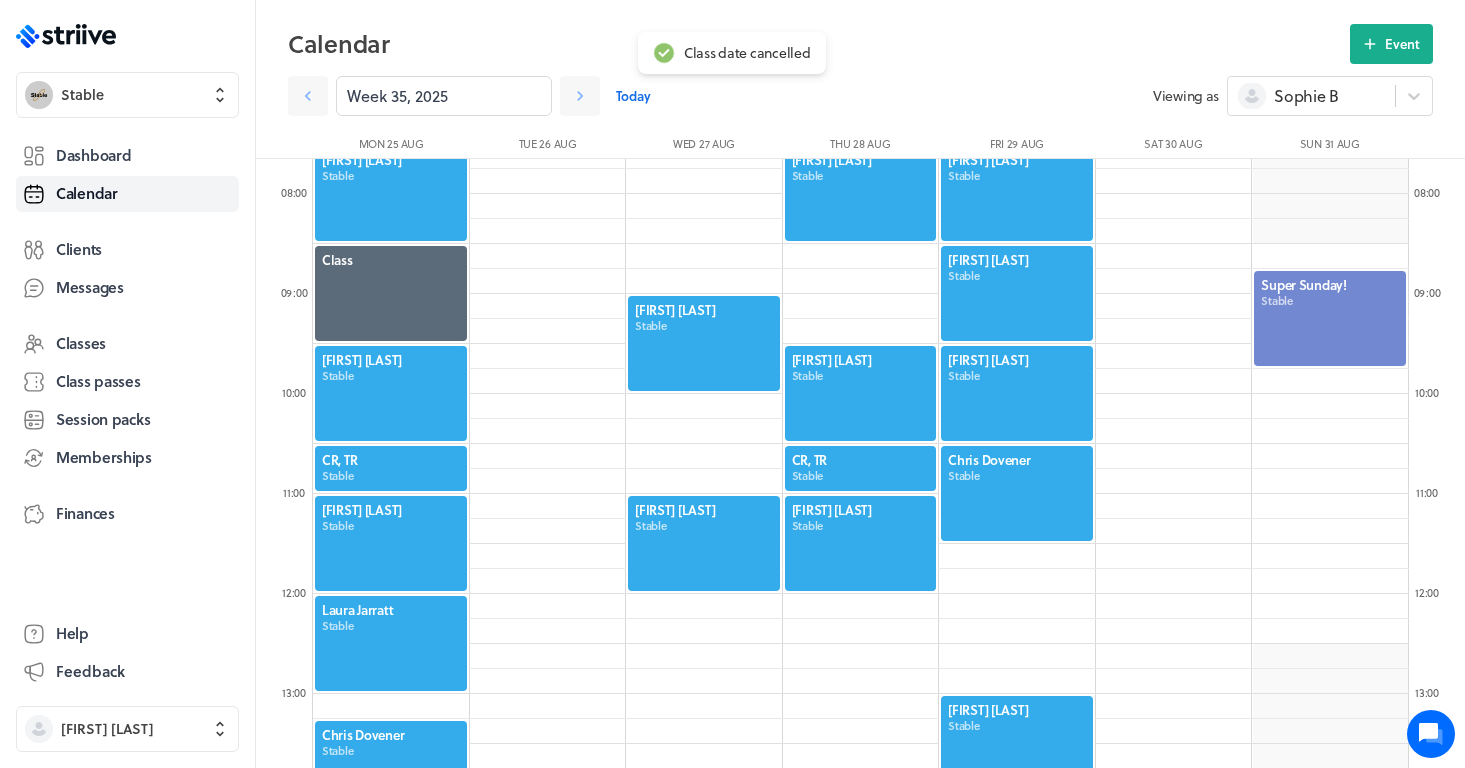 click on "Calendar
Event
Week 35, 2025
Today
Viewing as Sophie B
Mon 25 Aug
Tue 26 Aug
Wed 27 Aug
Thu 28 Aug
Fri 29 Aug
Sat 30 Aug" at bounding box center [860, 91] 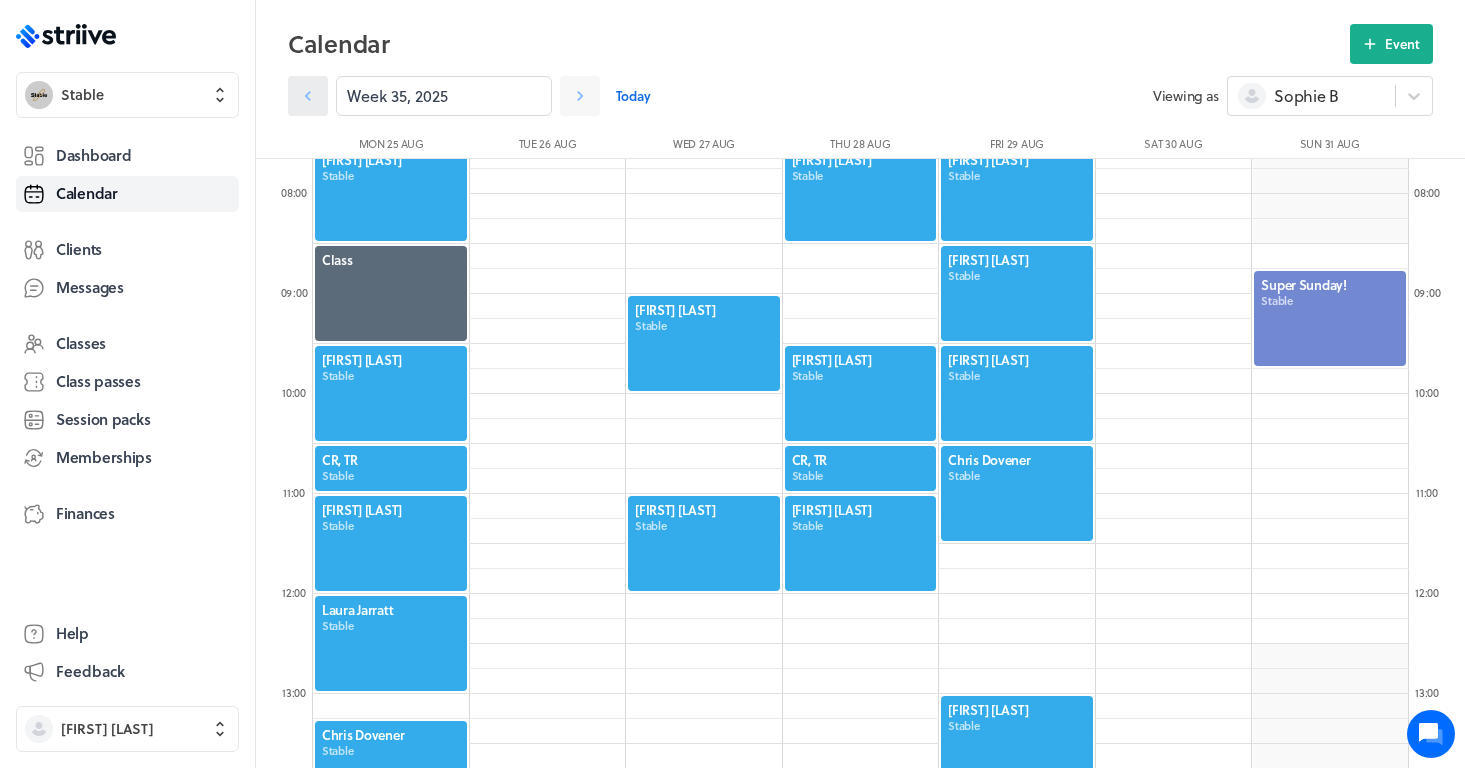 click 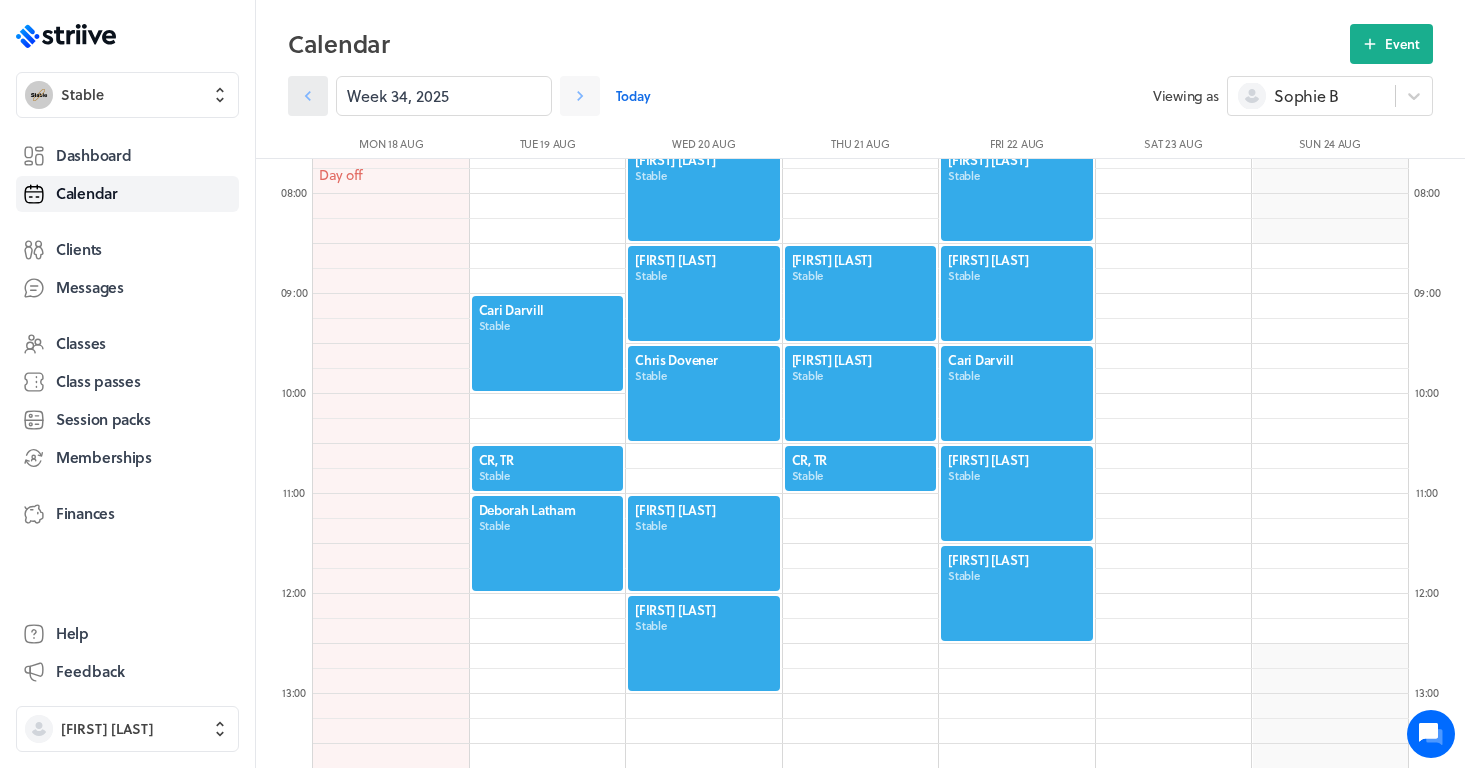 click 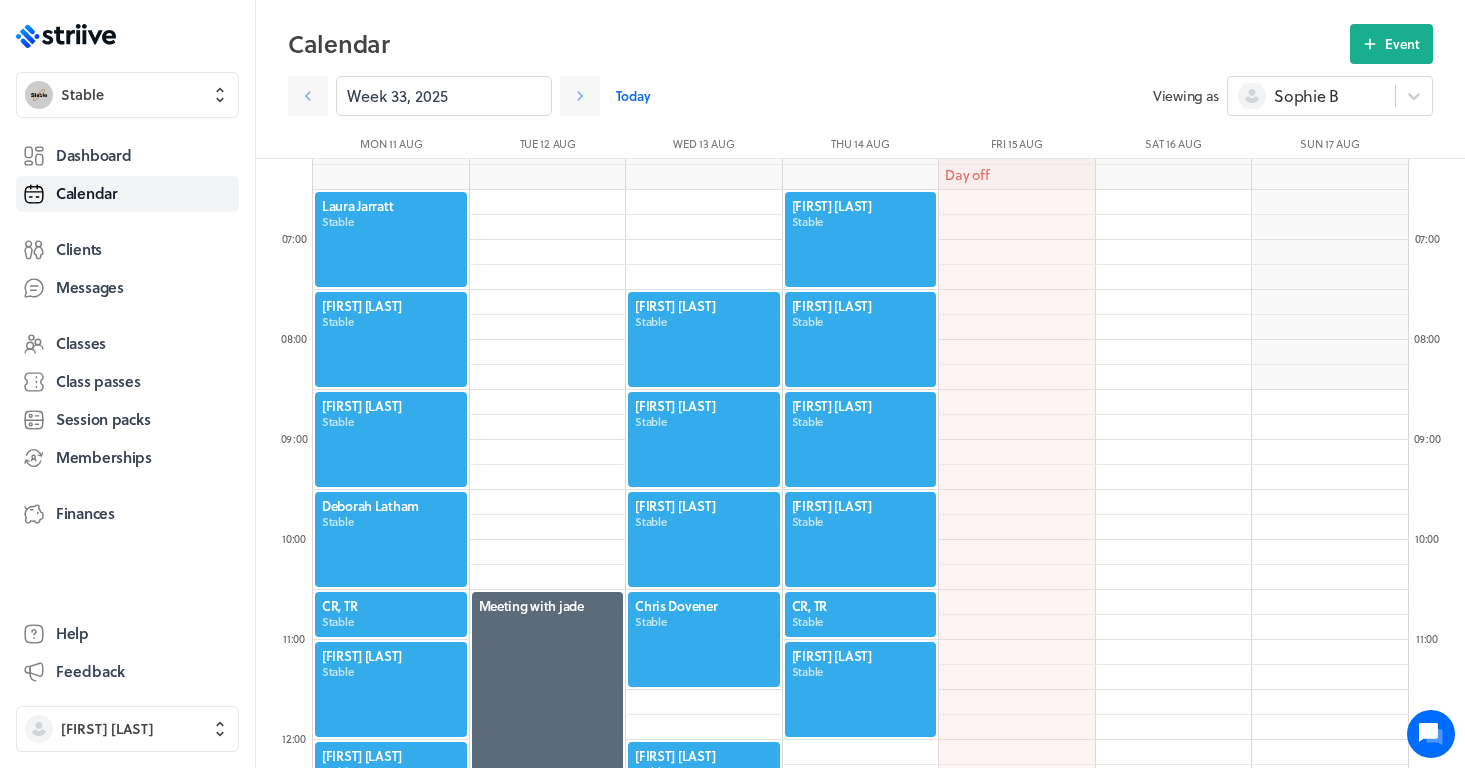 scroll, scrollTop: 556, scrollLeft: 0, axis: vertical 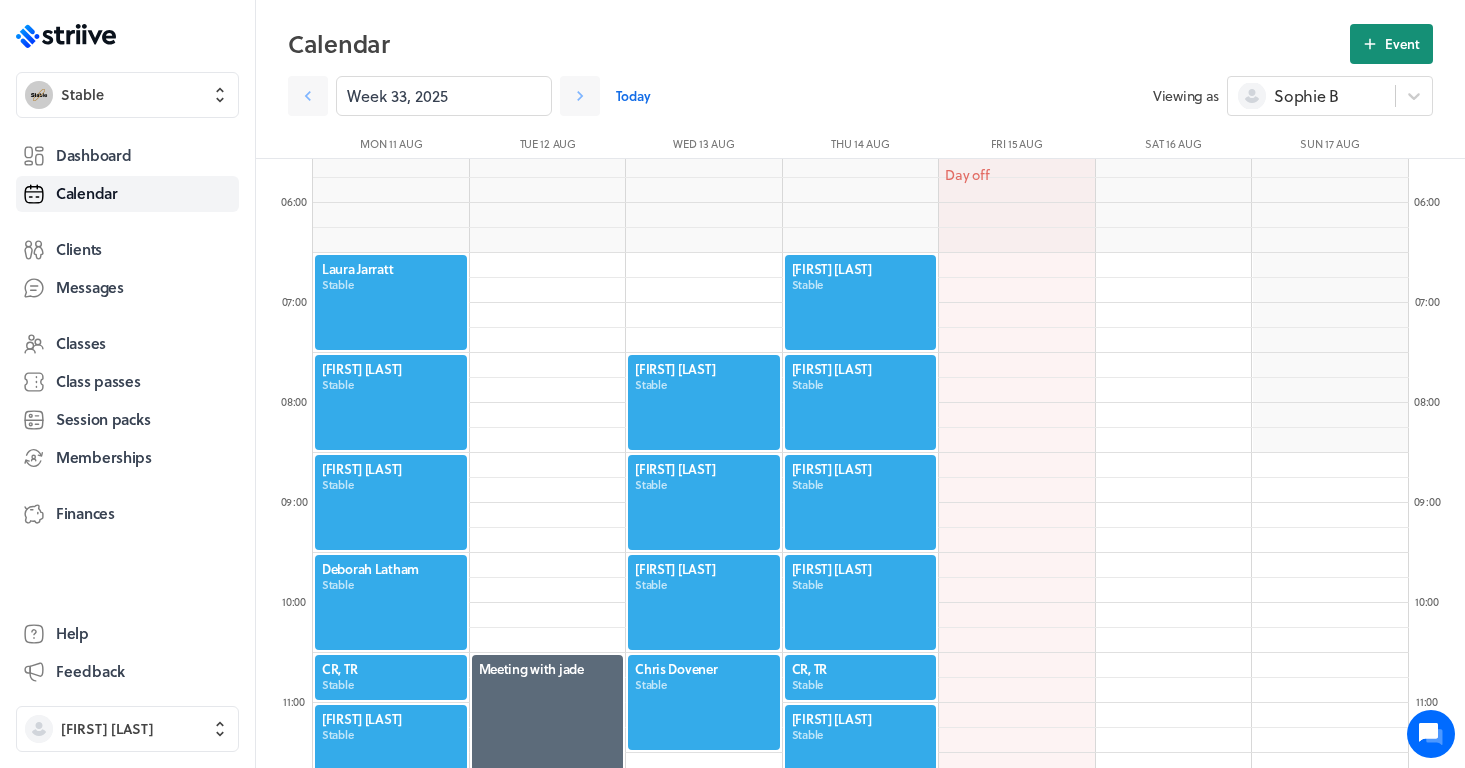 click 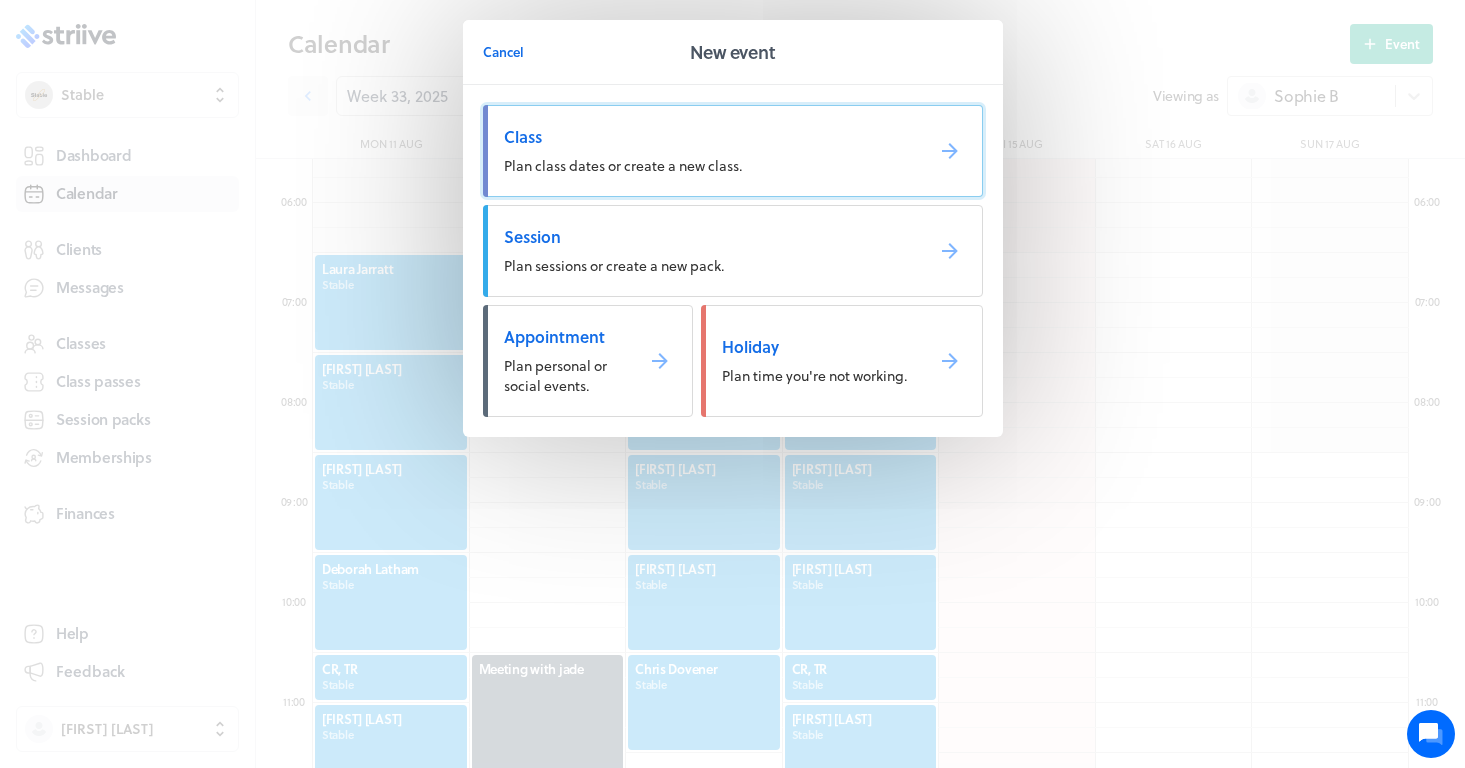 click on "Plan class dates or create a new class." at bounding box center [623, 165] 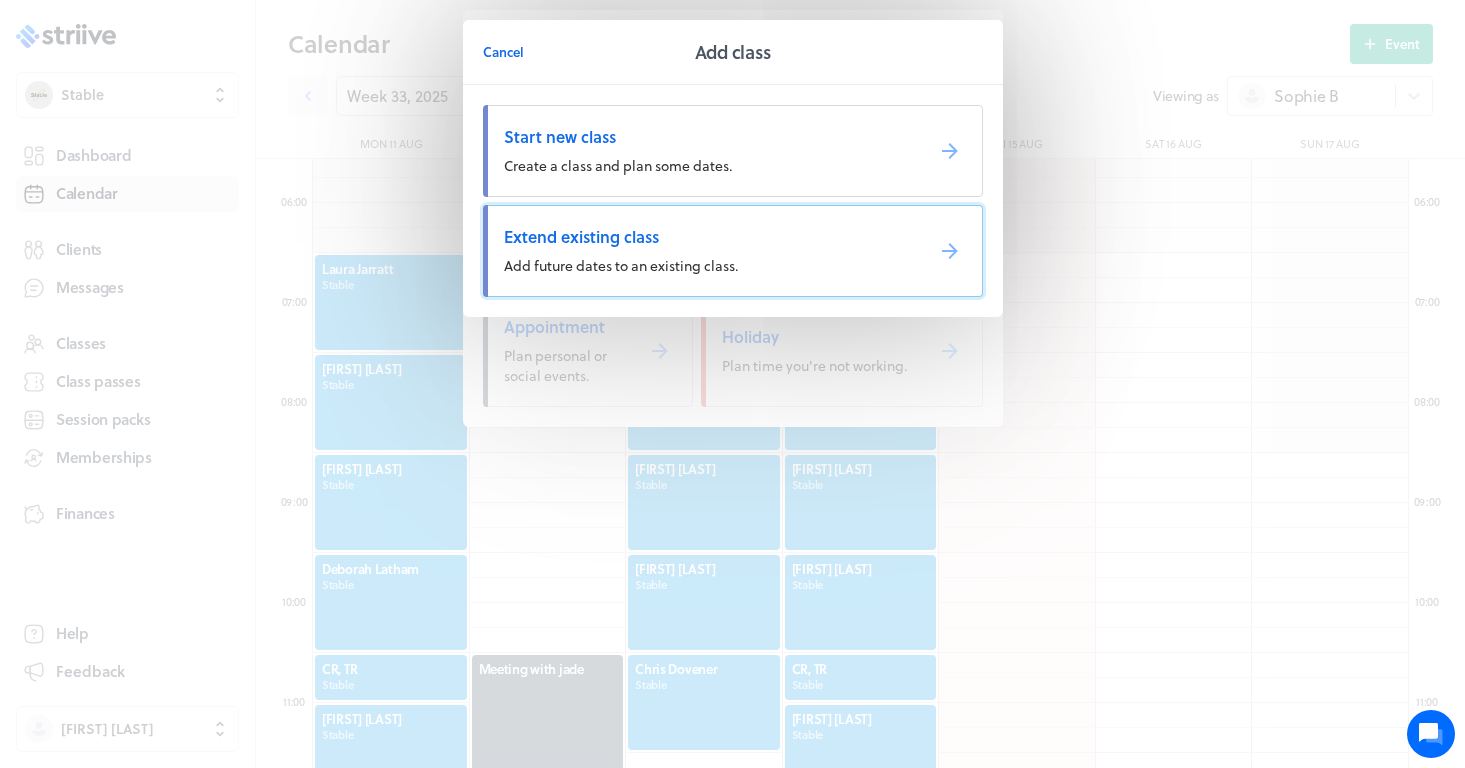 click on "Add future dates to an existing class." at bounding box center [621, 265] 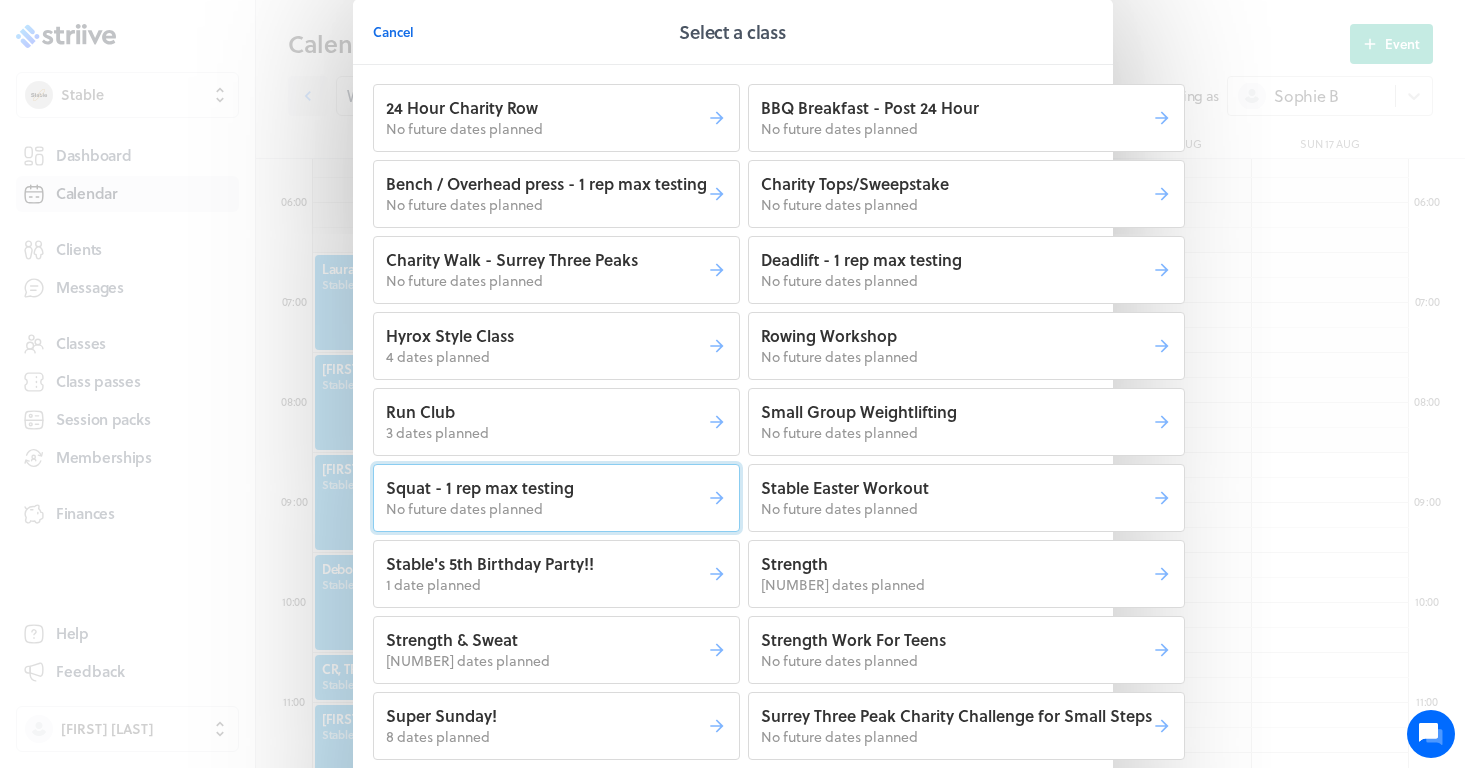 scroll, scrollTop: 26, scrollLeft: 0, axis: vertical 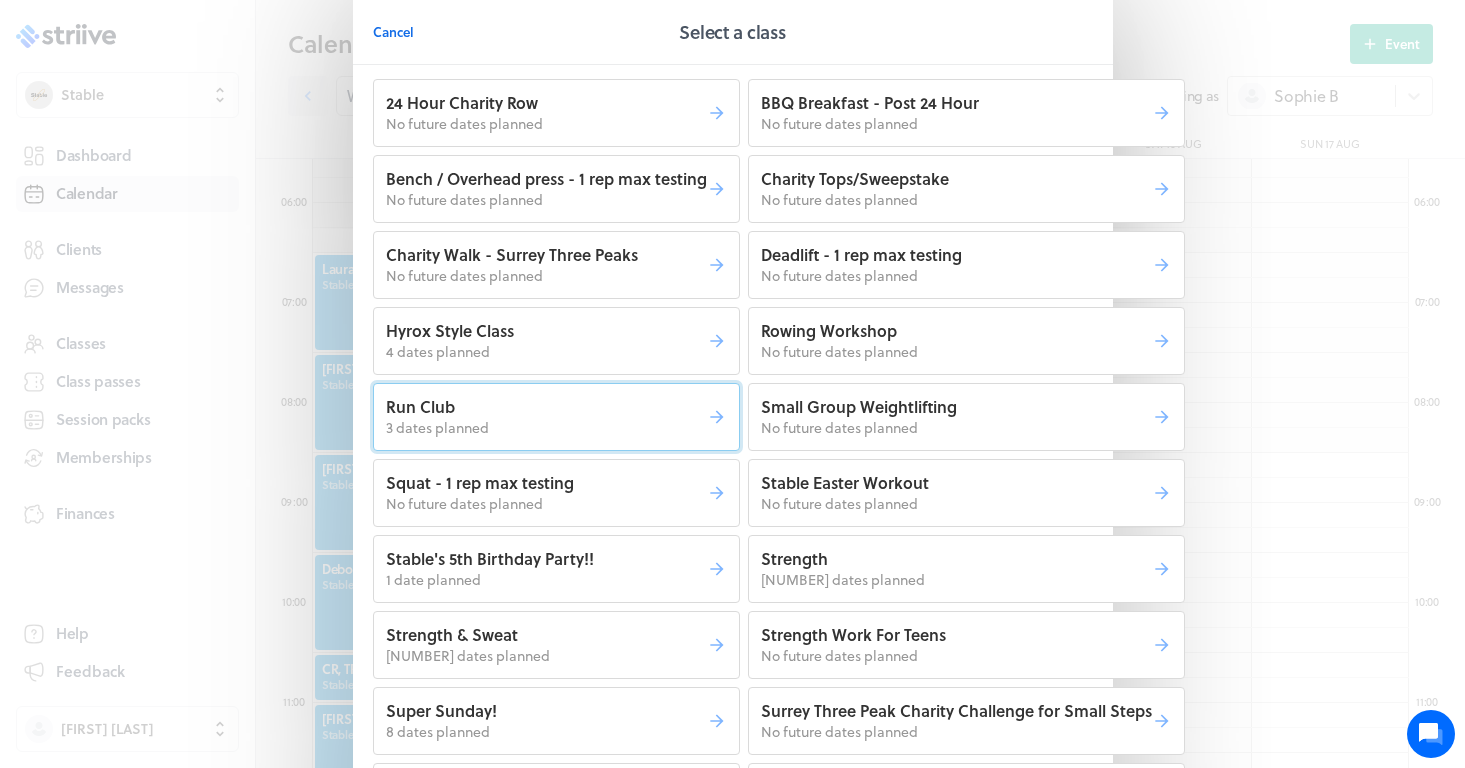 click on "3 dates planned" at bounding box center (546, 428) 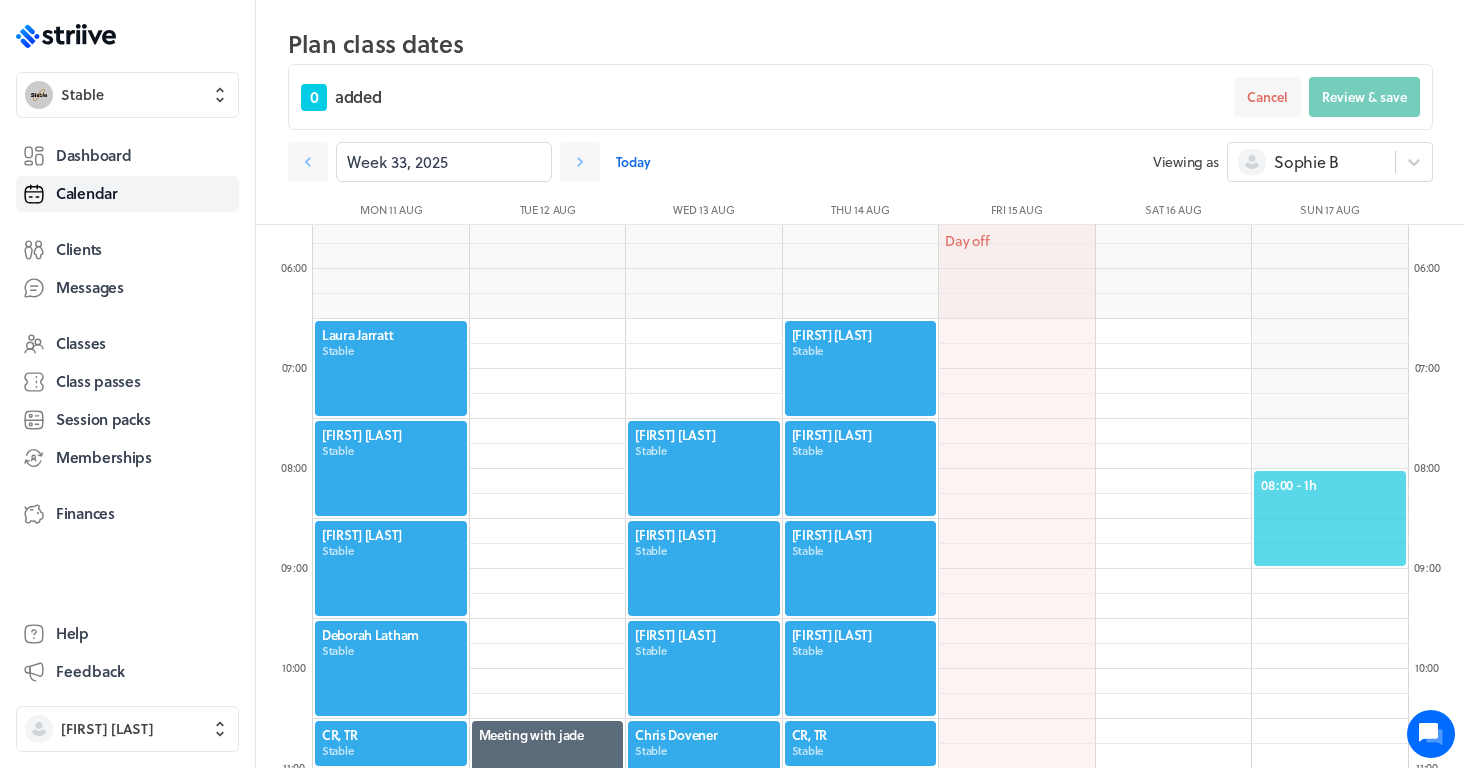 click on "08:00  - 1h" 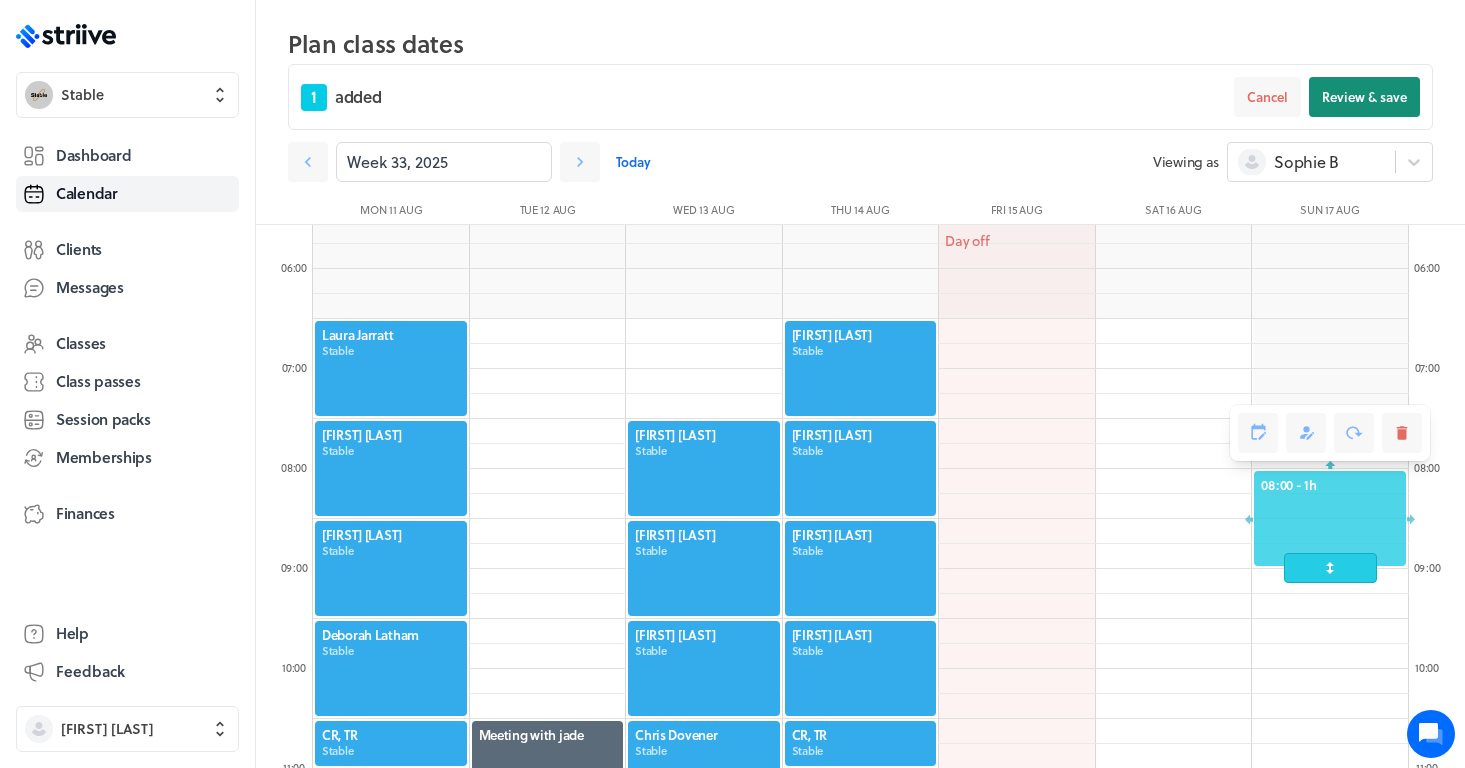 click on "Review & save" at bounding box center [1364, 97] 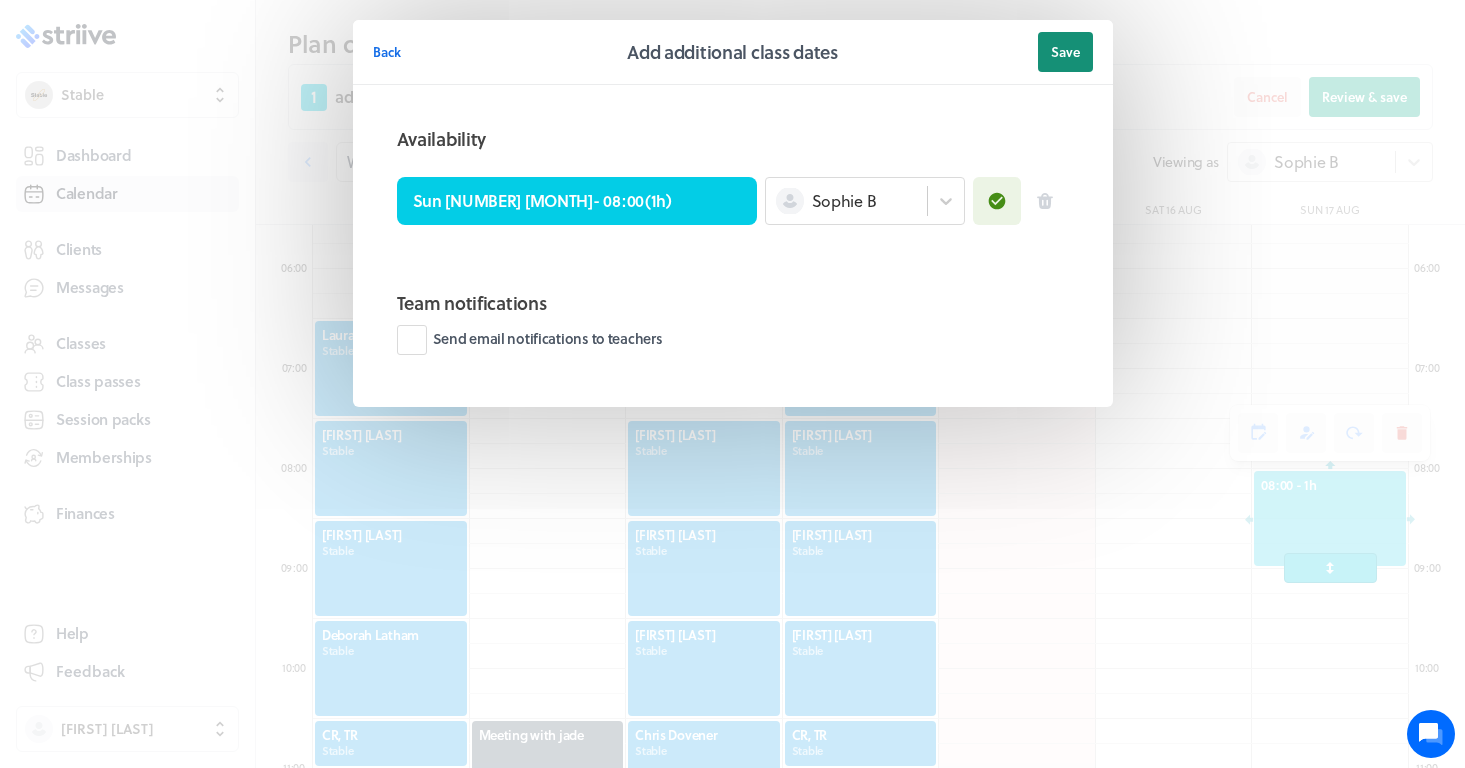 click on "Save" at bounding box center (1065, 52) 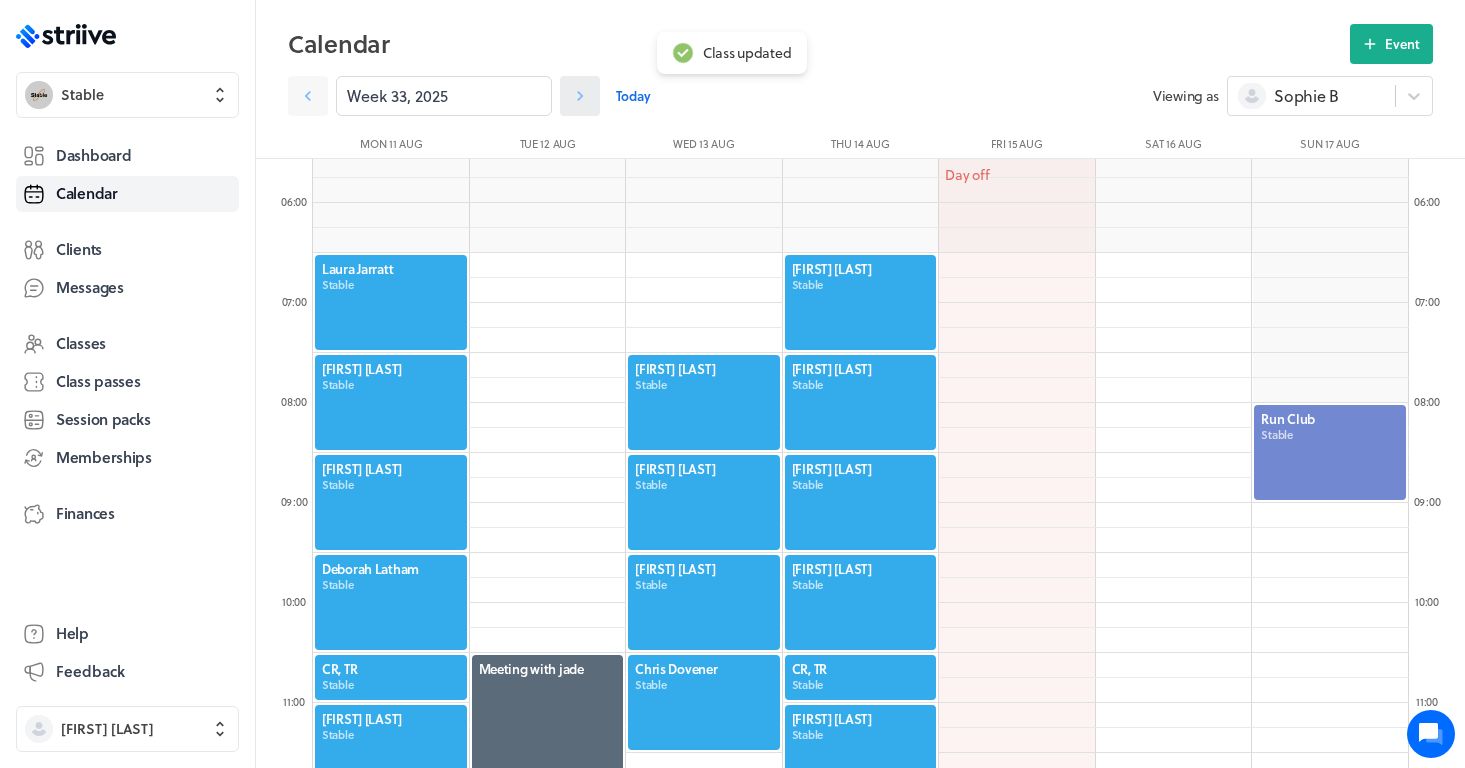 click 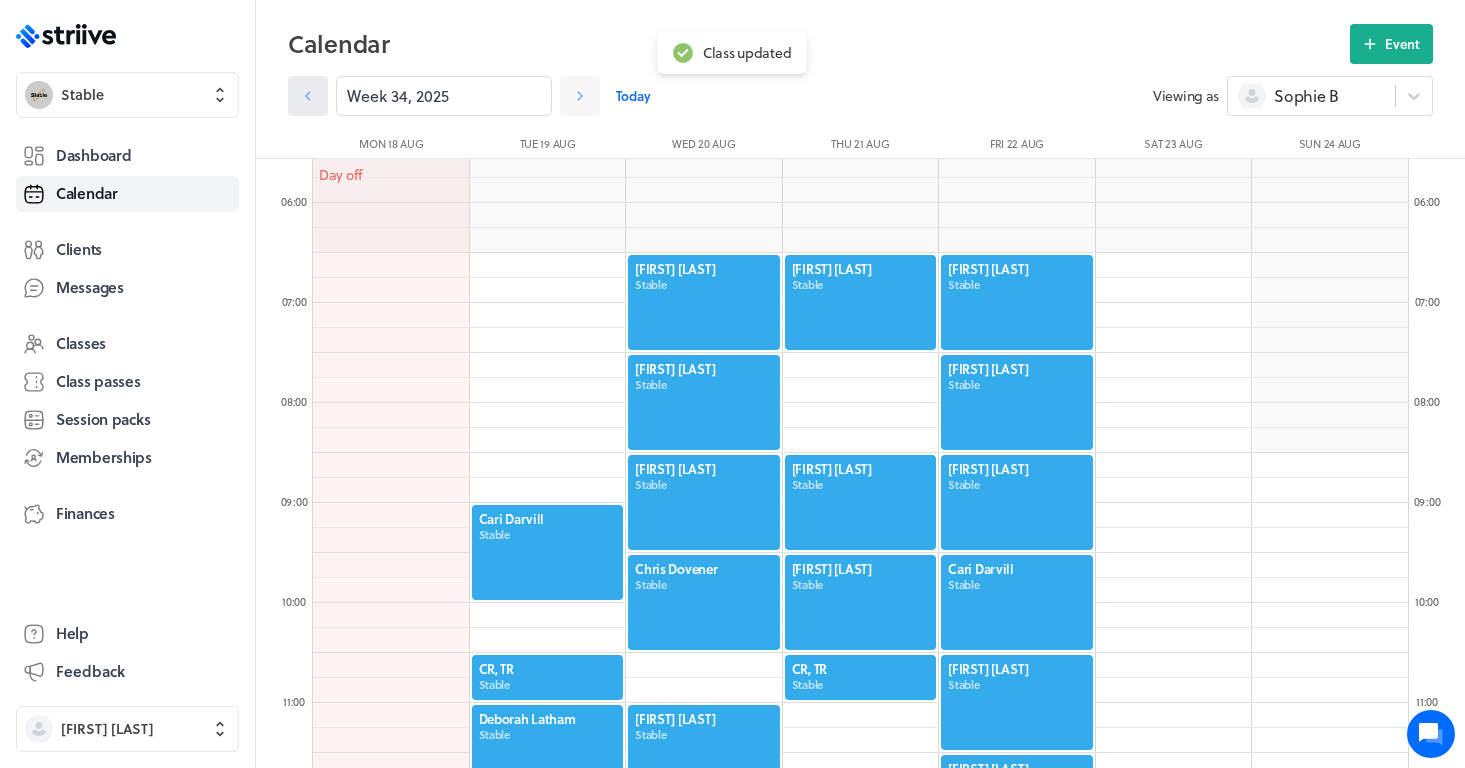 click 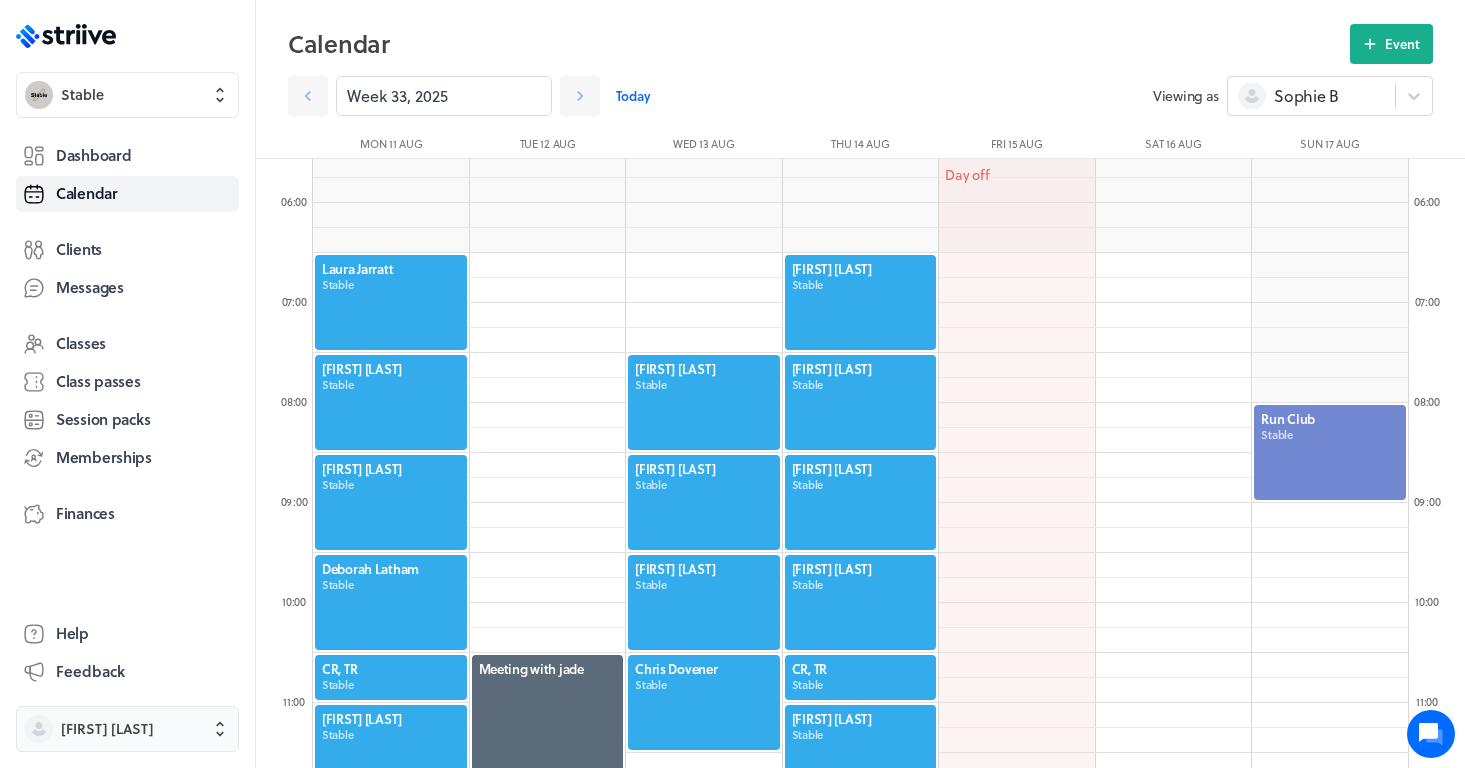 click on "[FIRST] [LAST]" at bounding box center [107, 729] 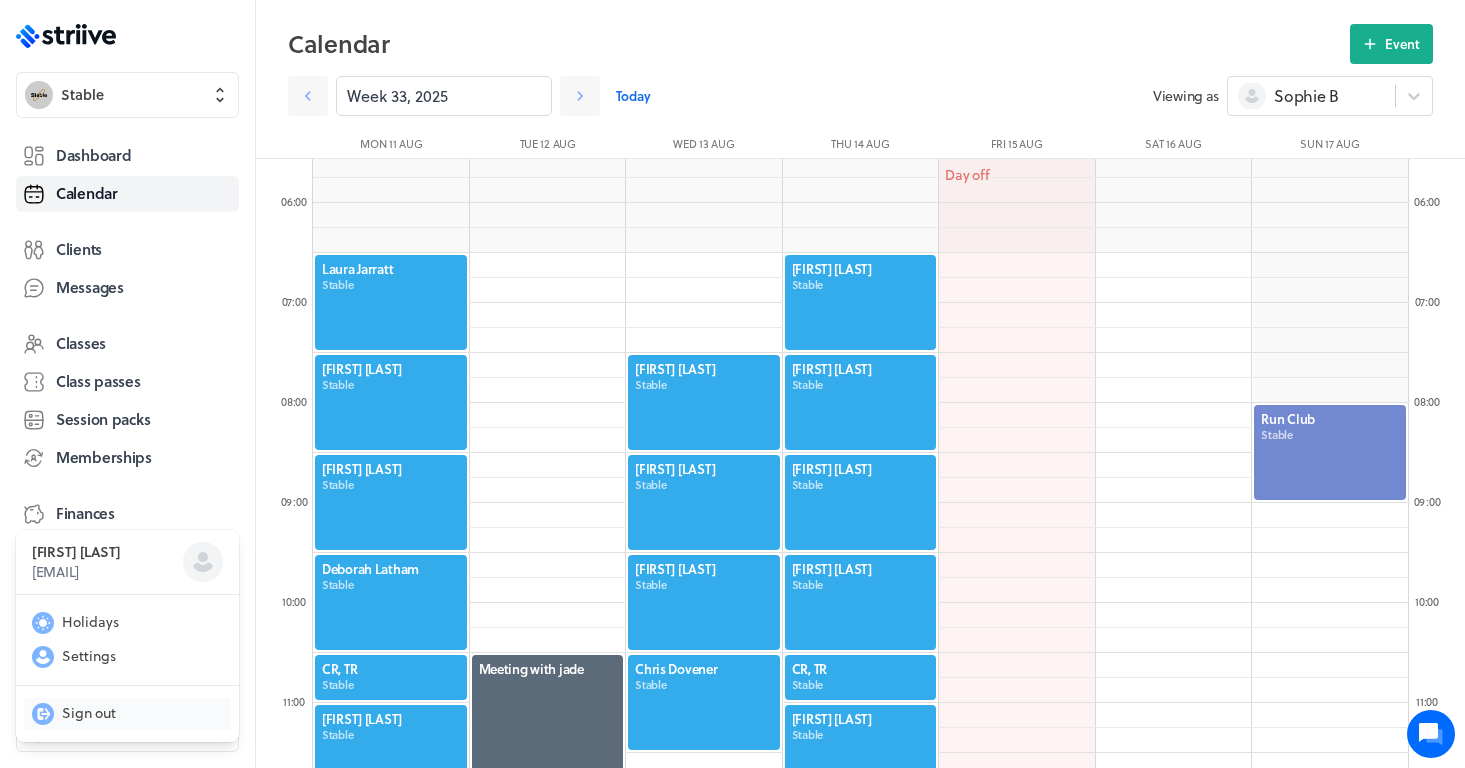 click on "Sign out" at bounding box center (89, 713) 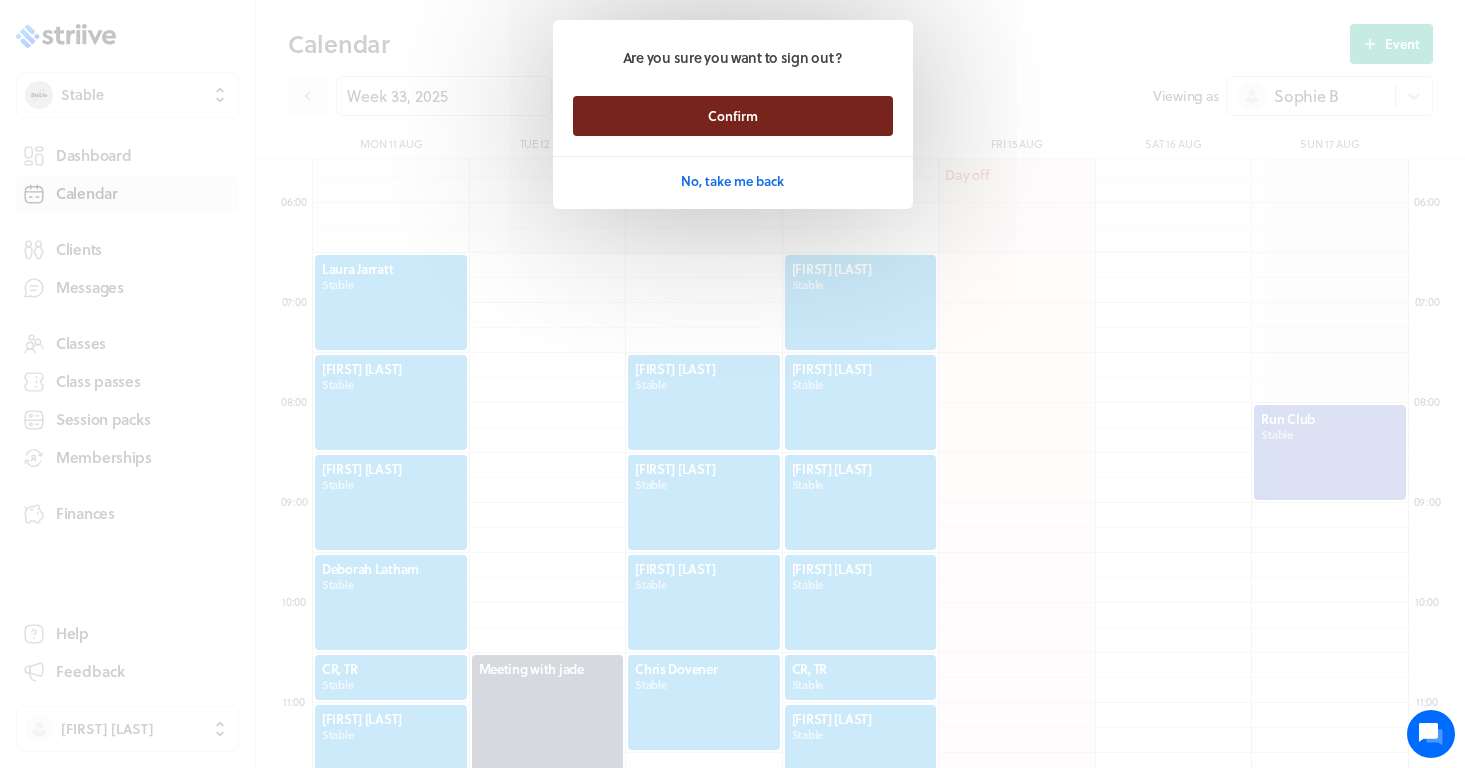 click on "Confirm" at bounding box center (733, 116) 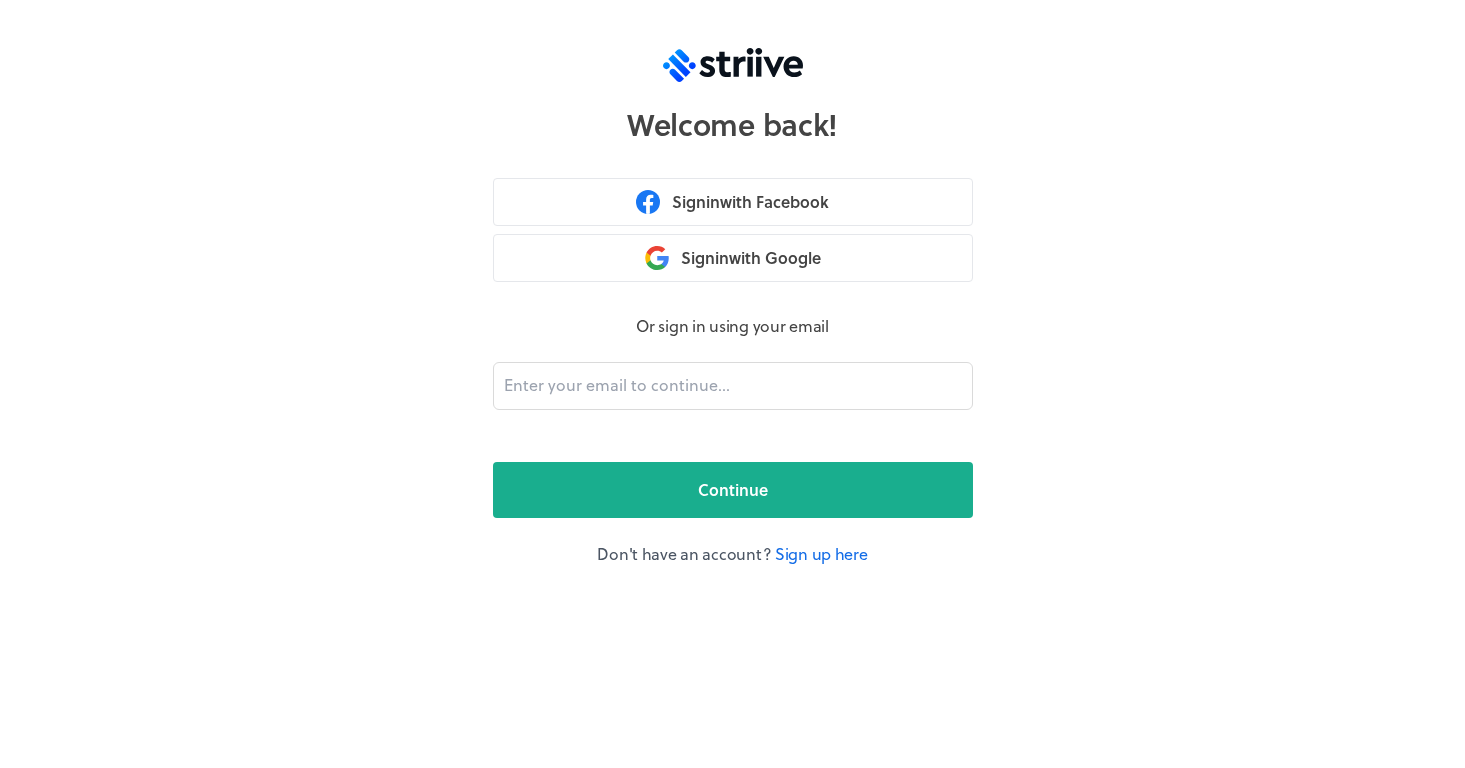 scroll, scrollTop: 0, scrollLeft: 0, axis: both 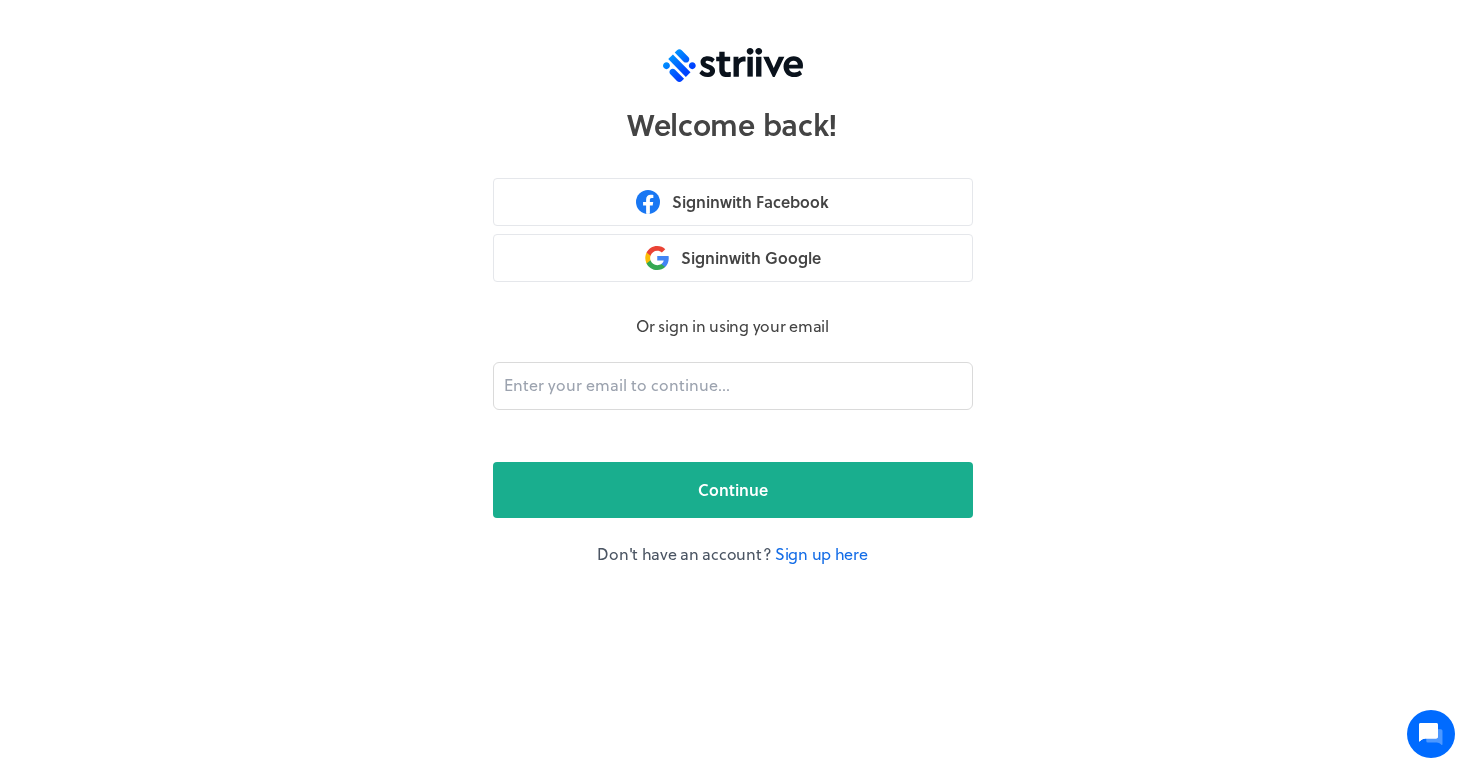 click on "Or sign in using your email Continue Don't have an account?   Sign up here" at bounding box center [733, 440] 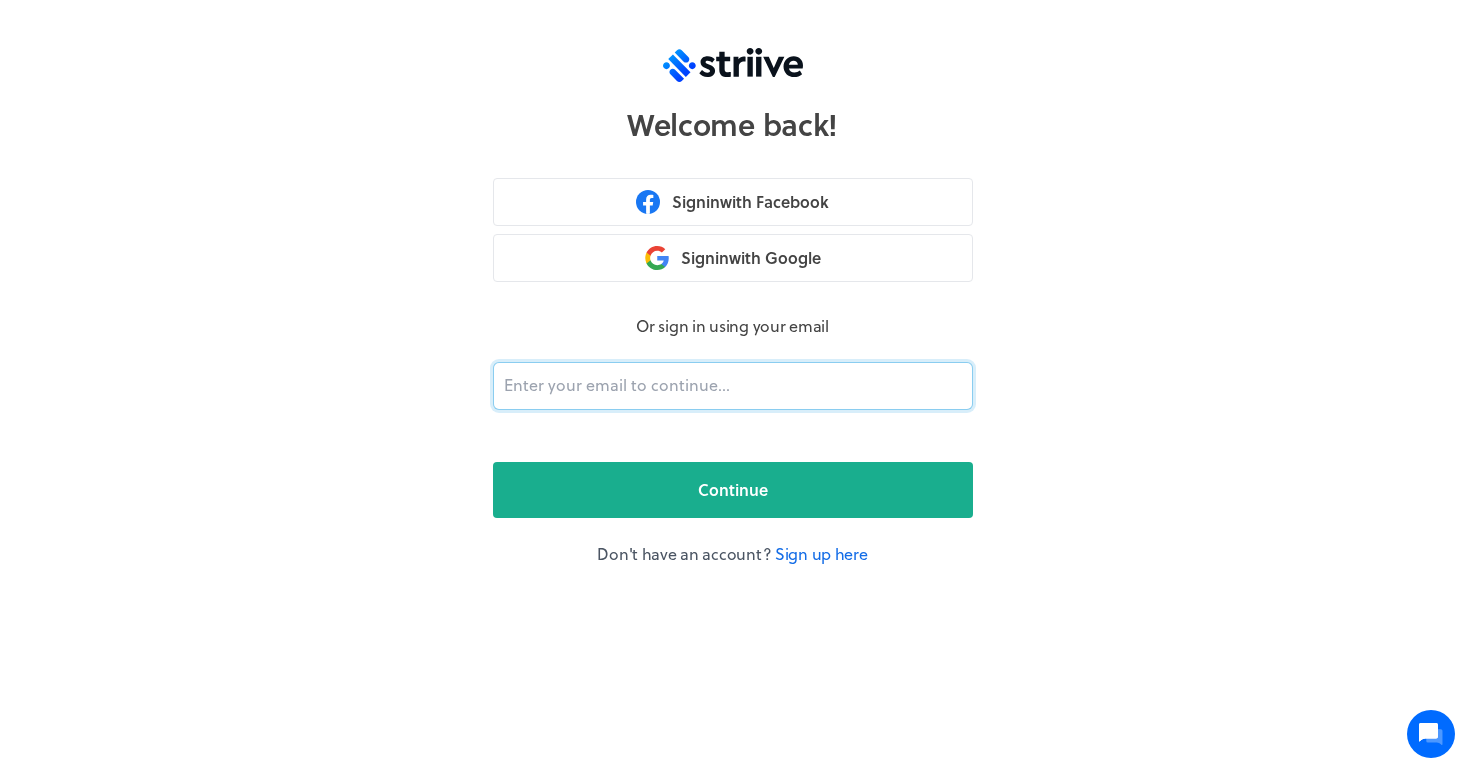 click at bounding box center (733, 386) 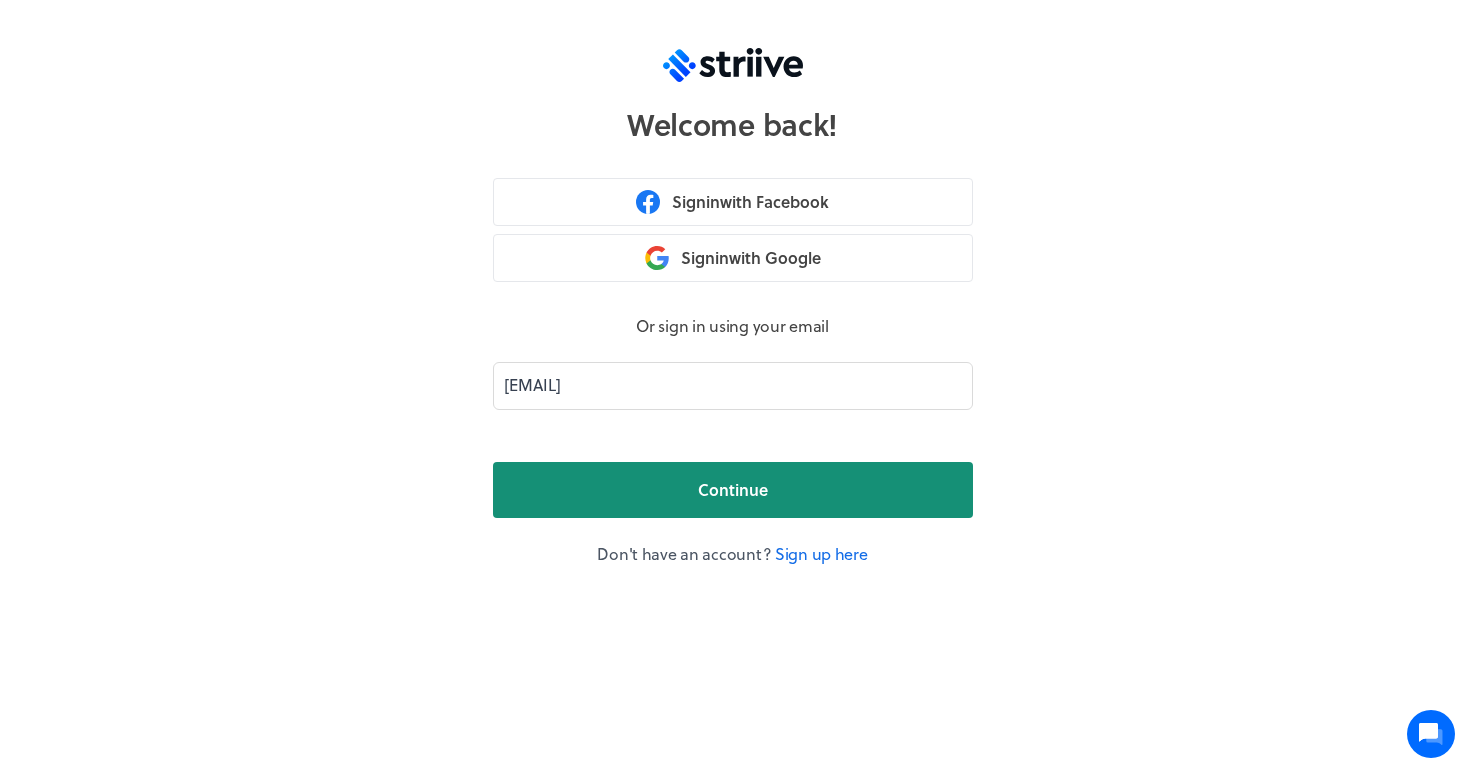 click on "Continue" at bounding box center (733, 490) 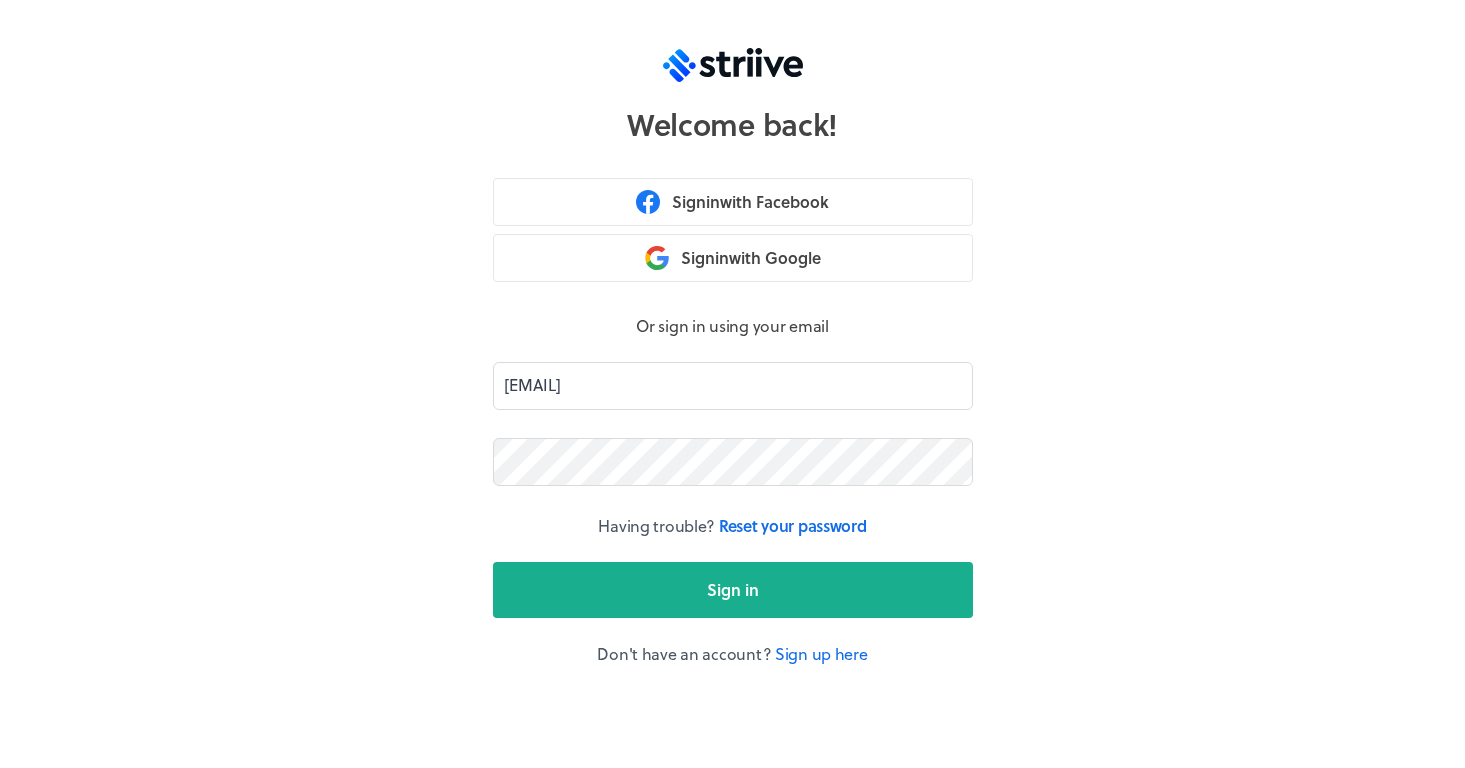 click on "Sign in" at bounding box center [733, 590] 